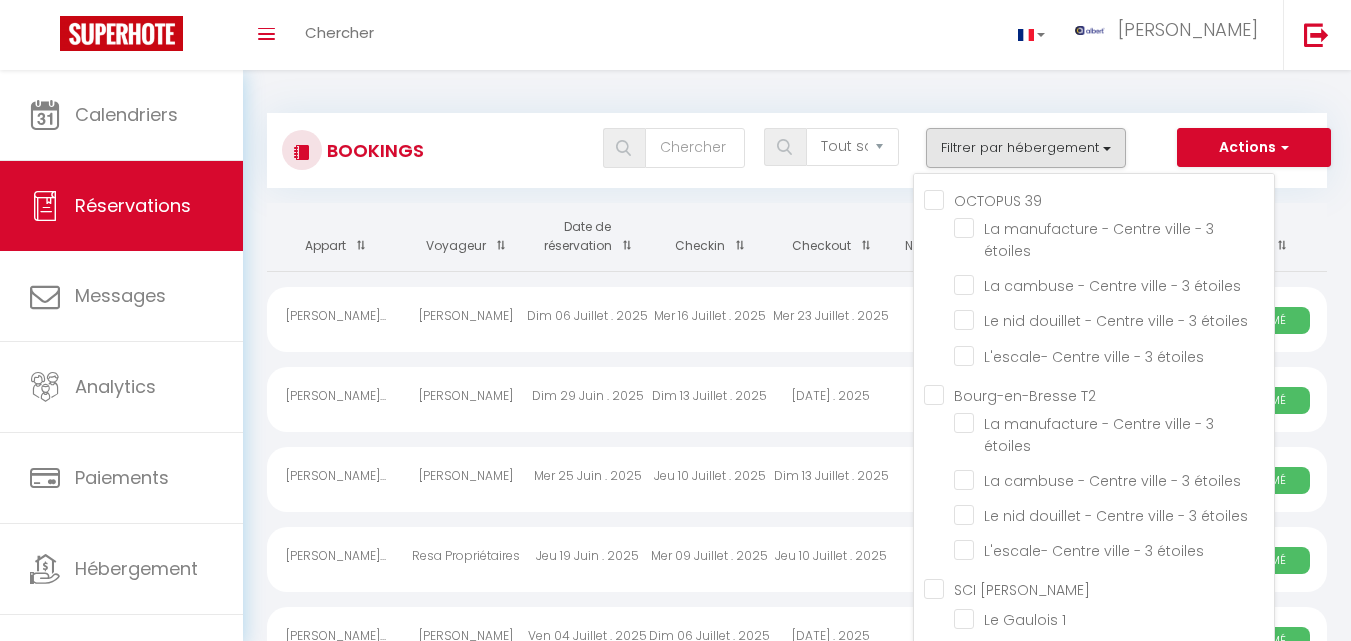 select on "not_cancelled" 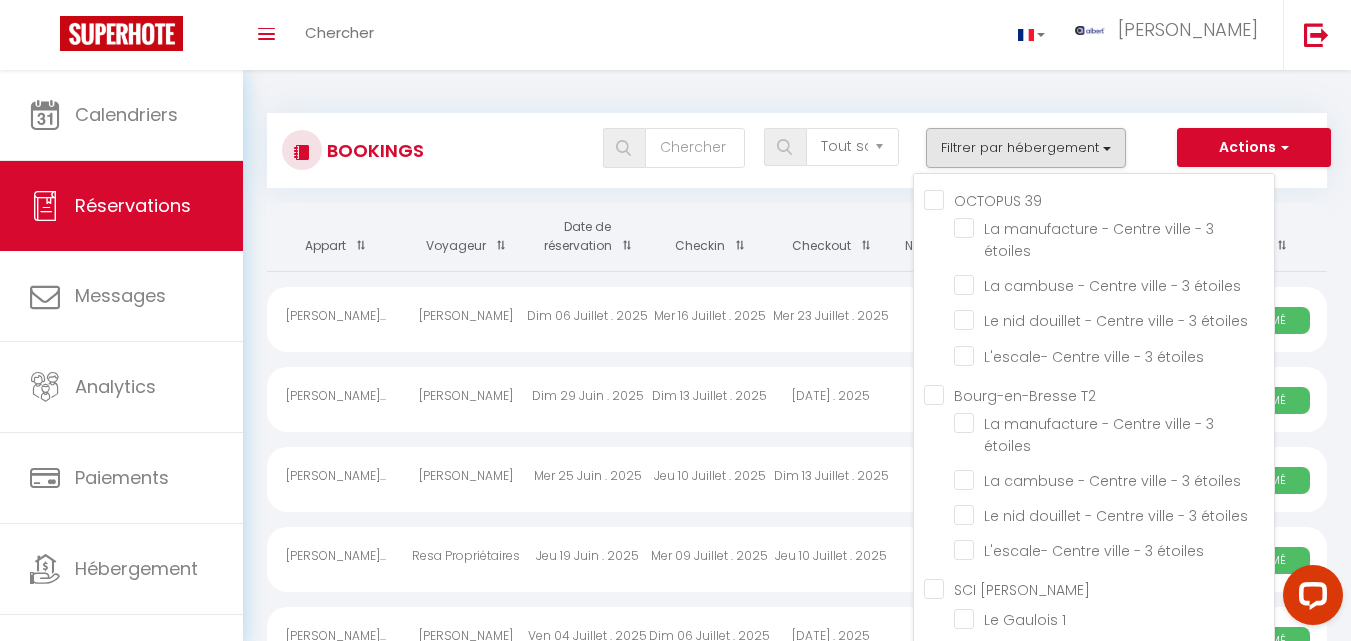 scroll, scrollTop: 0, scrollLeft: 0, axis: both 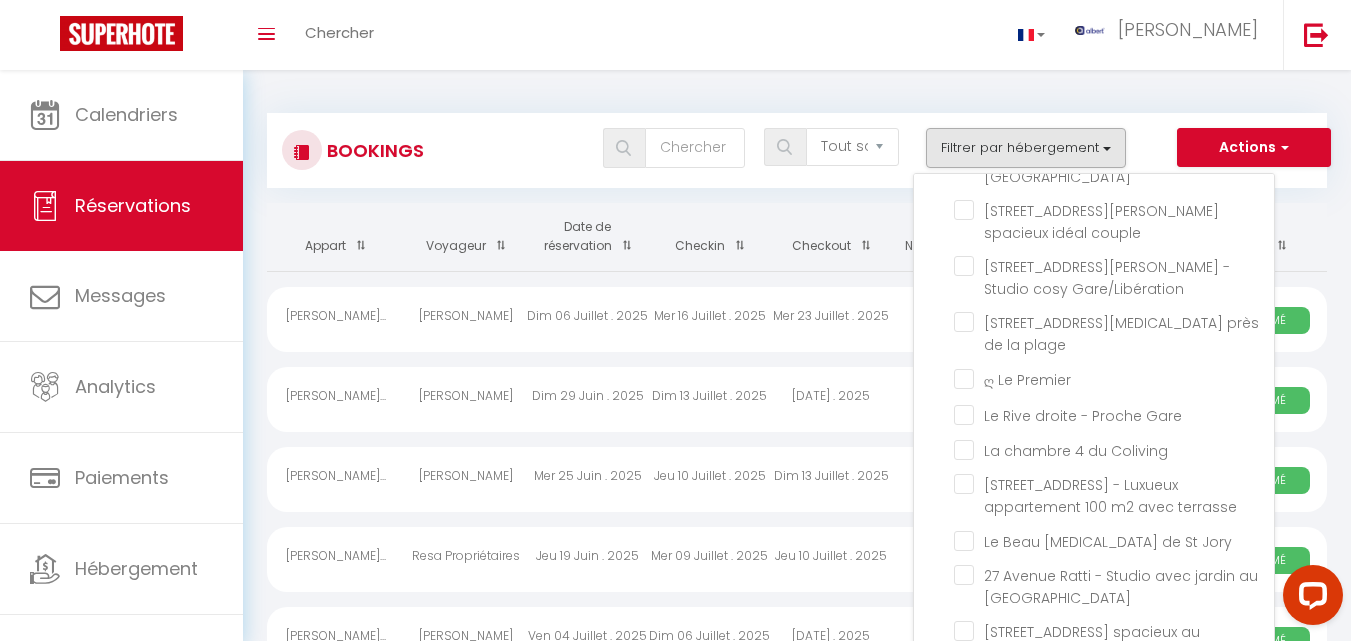 click on "[PERSON_NAME]  · Appartement de prestige - Big Surf" at bounding box center (1114, -983) 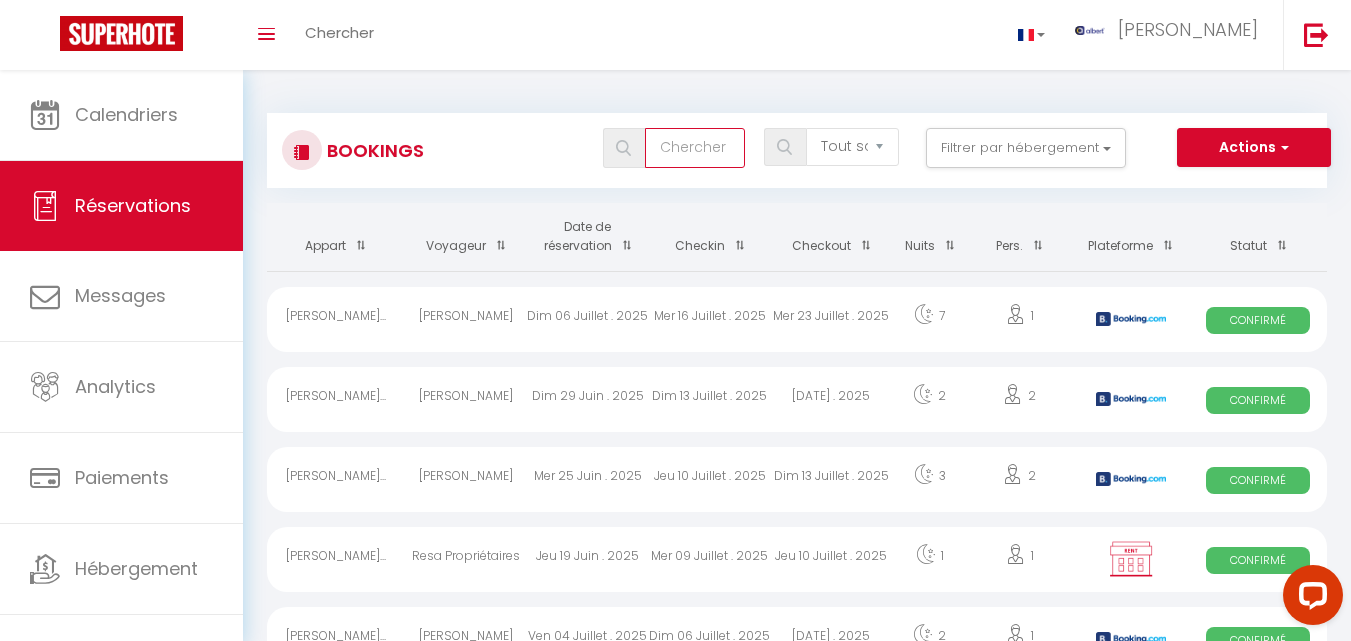 click at bounding box center [695, 148] 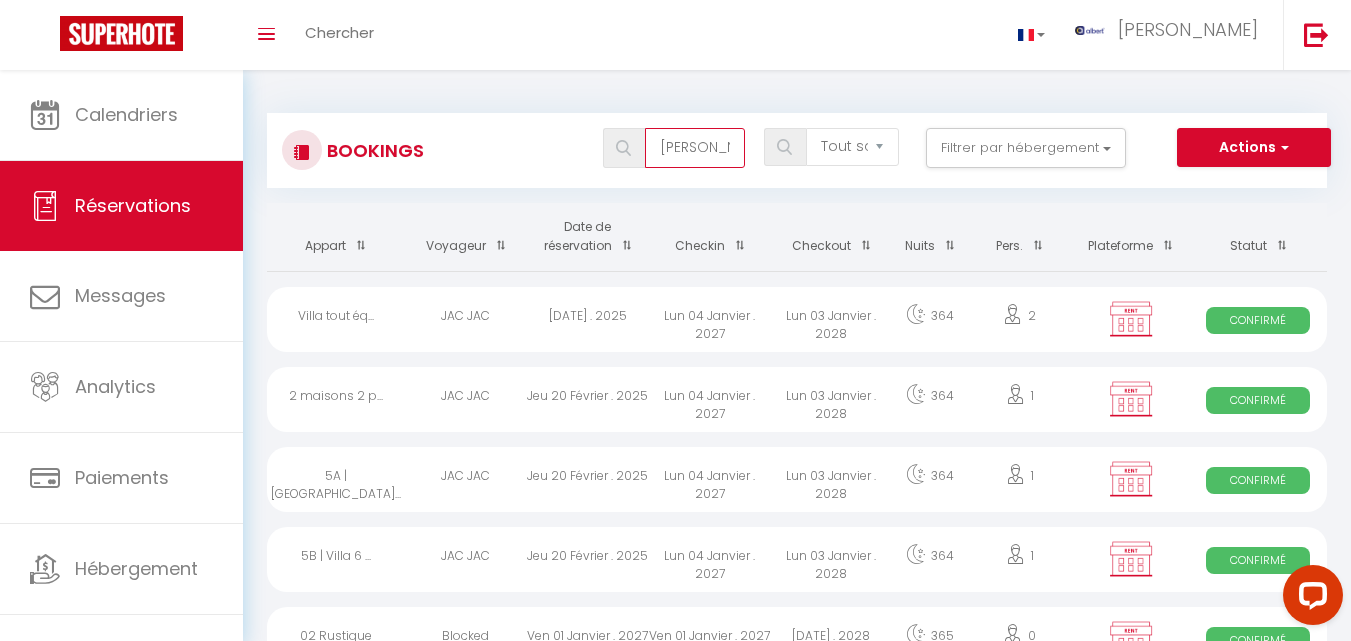 scroll, scrollTop: 0, scrollLeft: 37, axis: horizontal 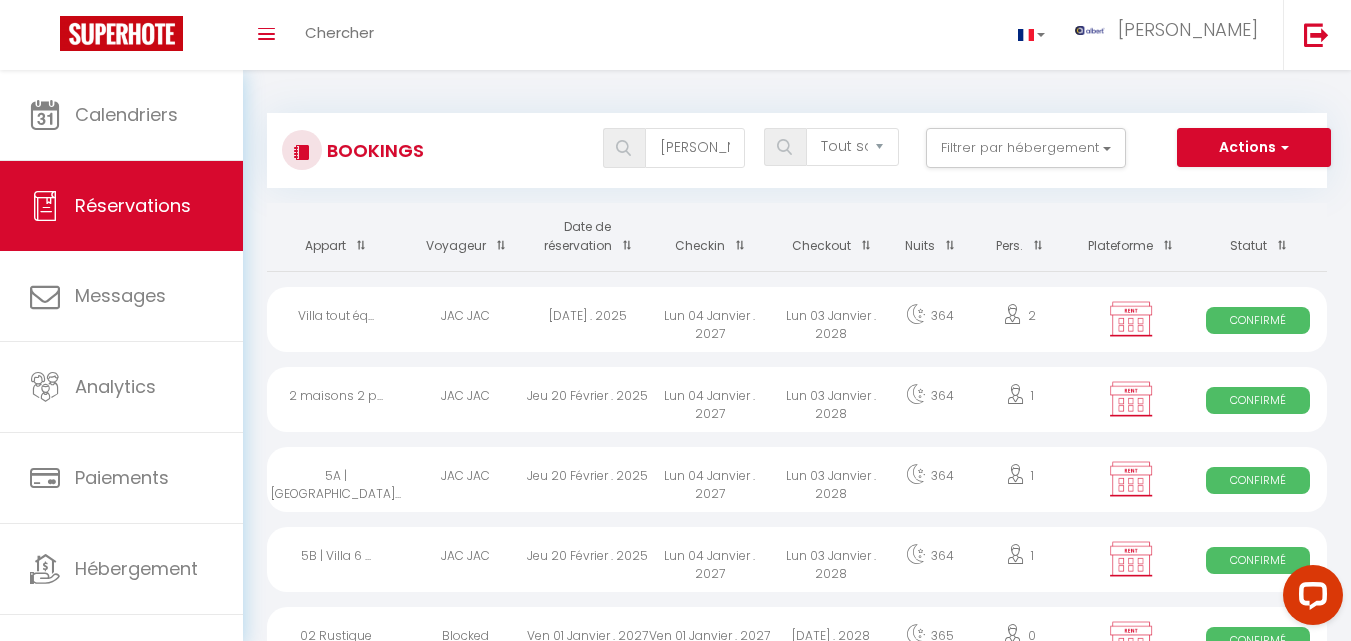 click at bounding box center [623, 148] 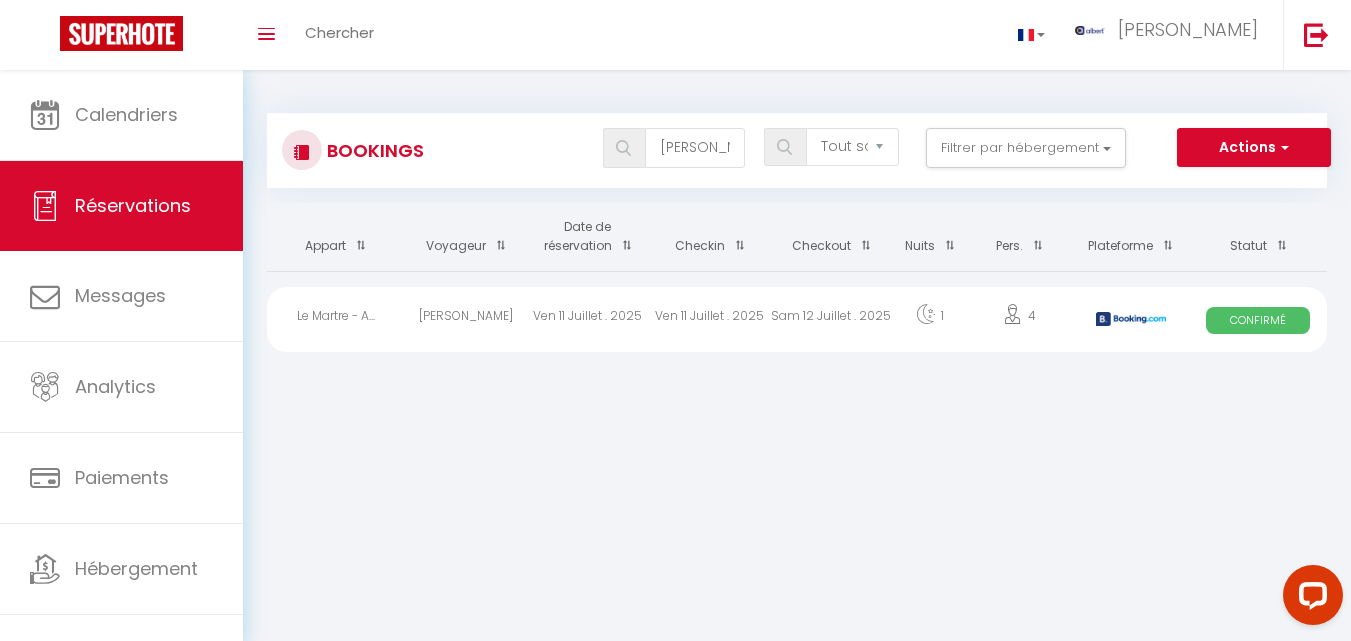 click on "Ven 11 Juillet . 2025" at bounding box center [710, 319] 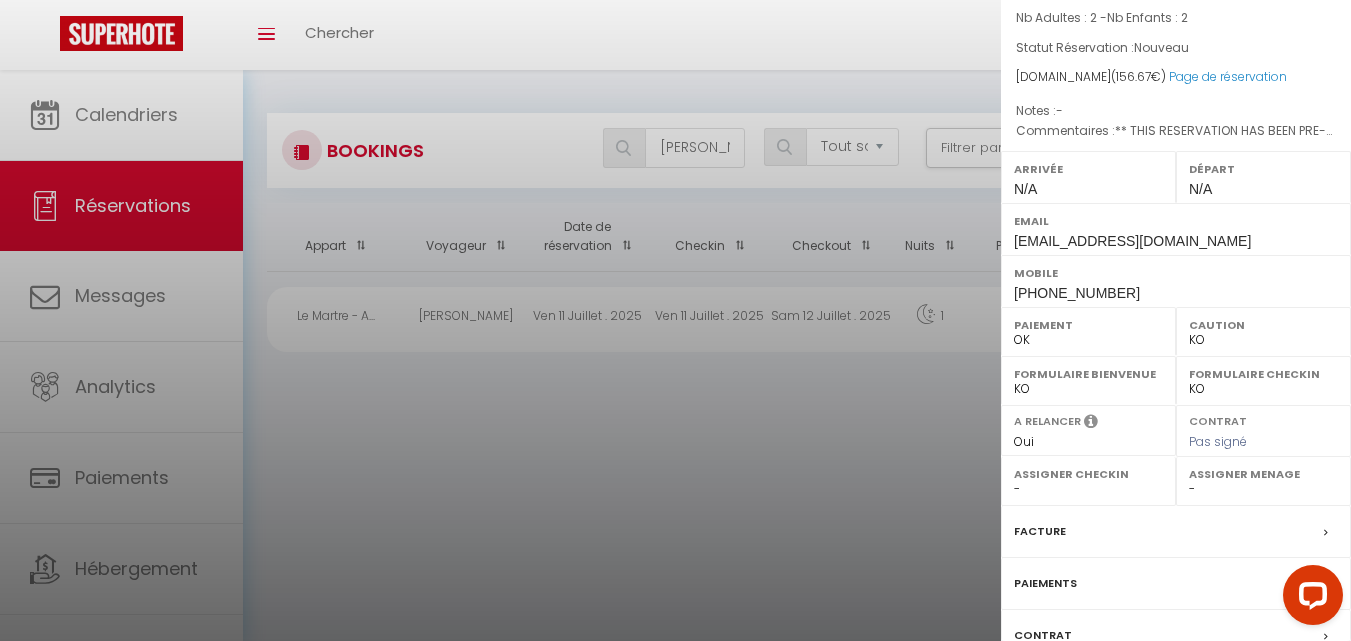 scroll, scrollTop: 341, scrollLeft: 0, axis: vertical 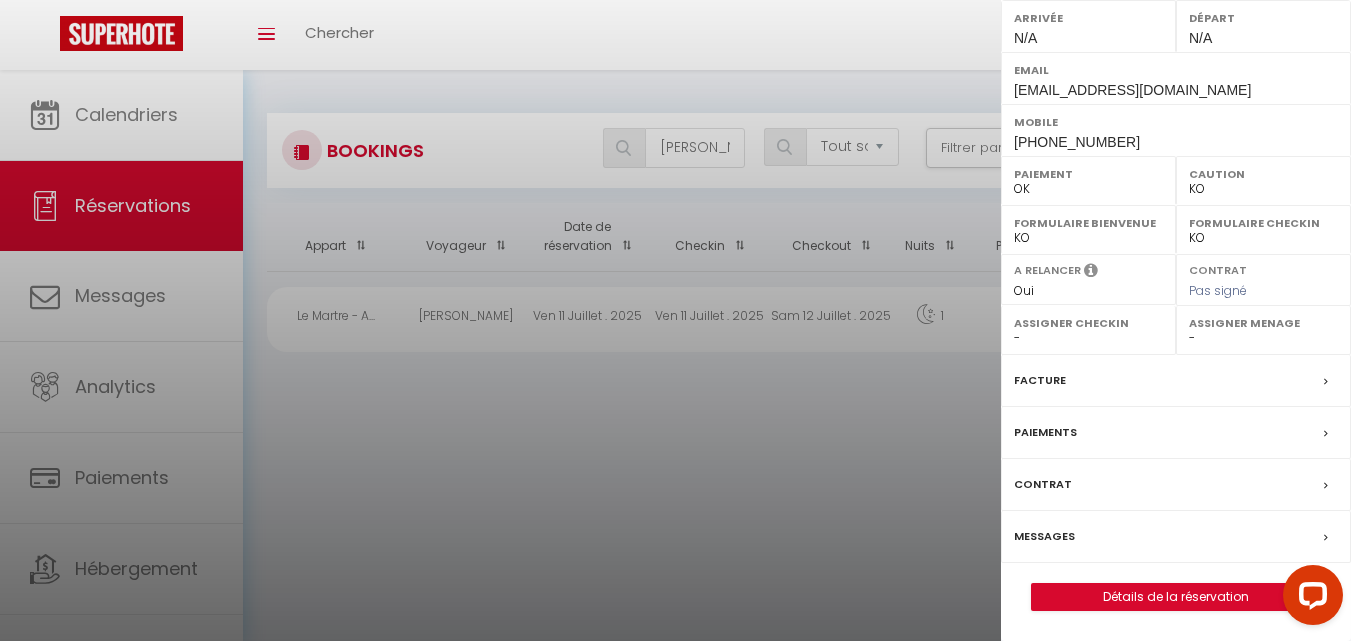 click on "Messages" at bounding box center [1176, 537] 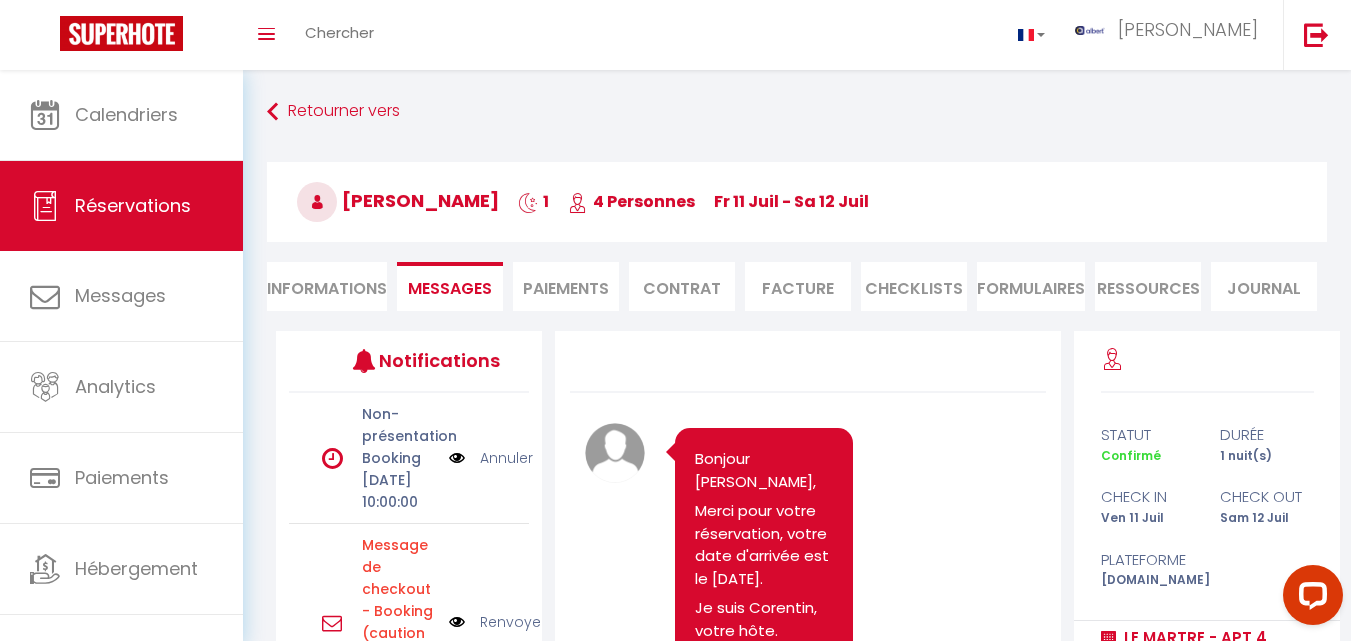 scroll, scrollTop: 1377, scrollLeft: 0, axis: vertical 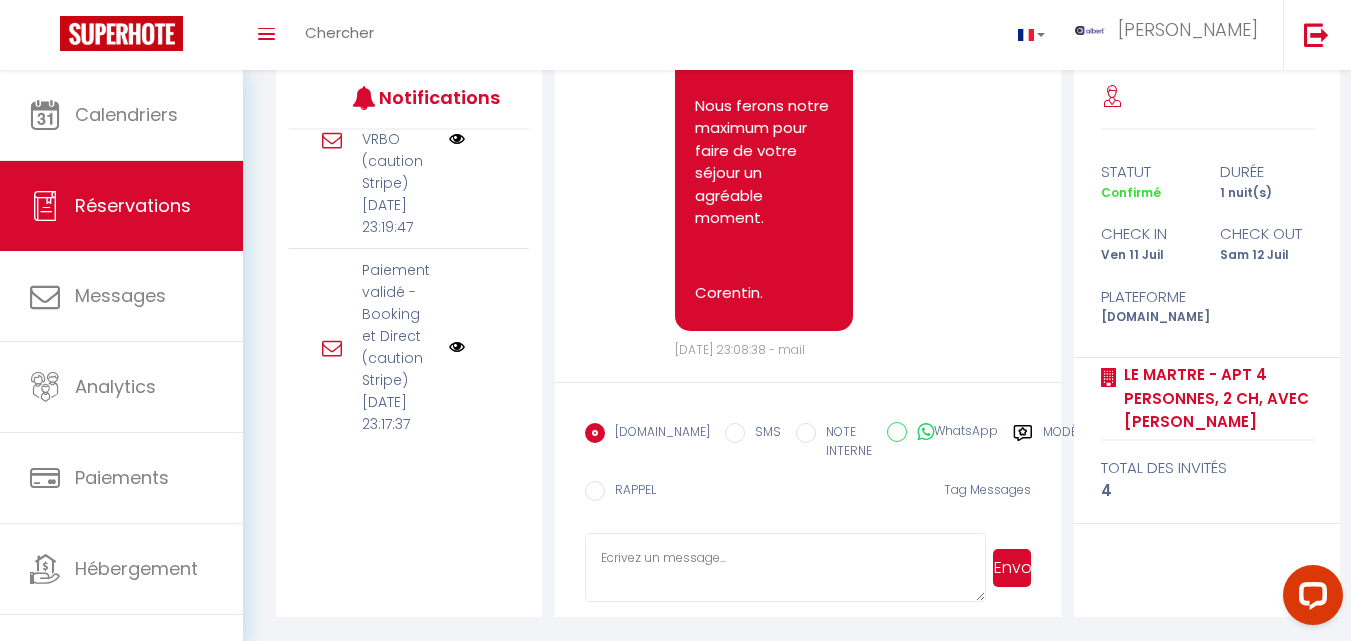 click on "Lien de caution - Booking, Direct et VRBO (caution Stripe)   Ven 11 Juillet 2025 23:19:47" at bounding box center [409, 139] 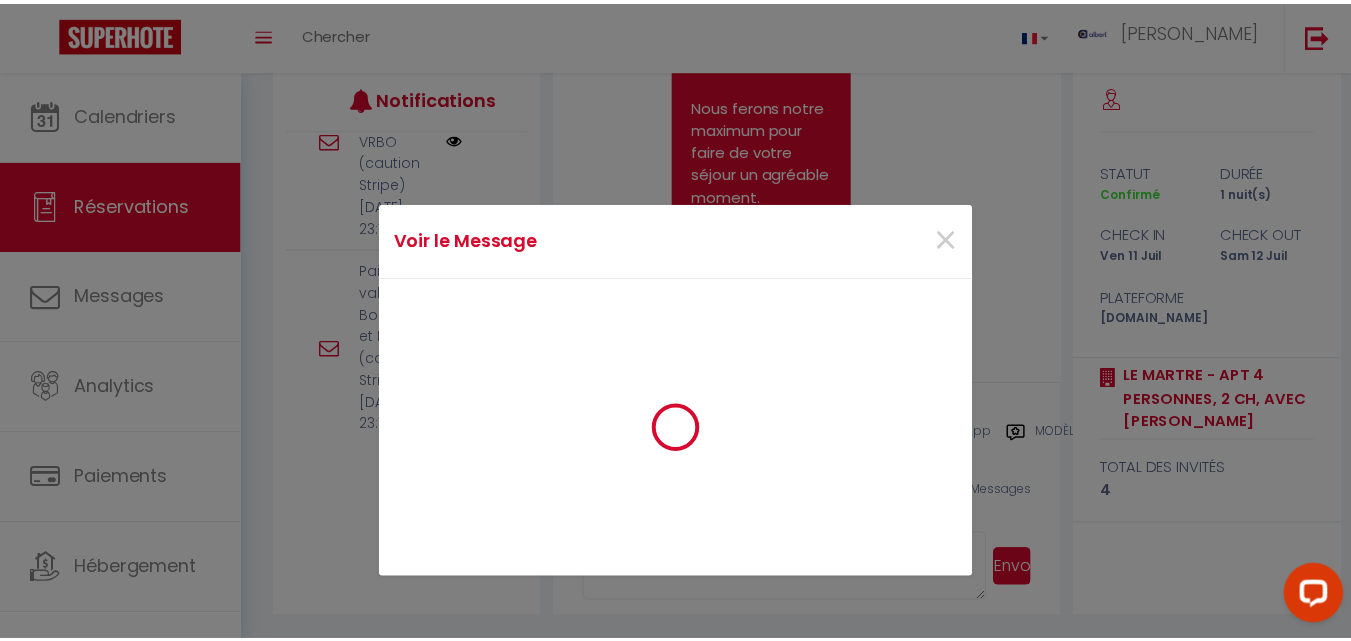 scroll, scrollTop: 581, scrollLeft: 0, axis: vertical 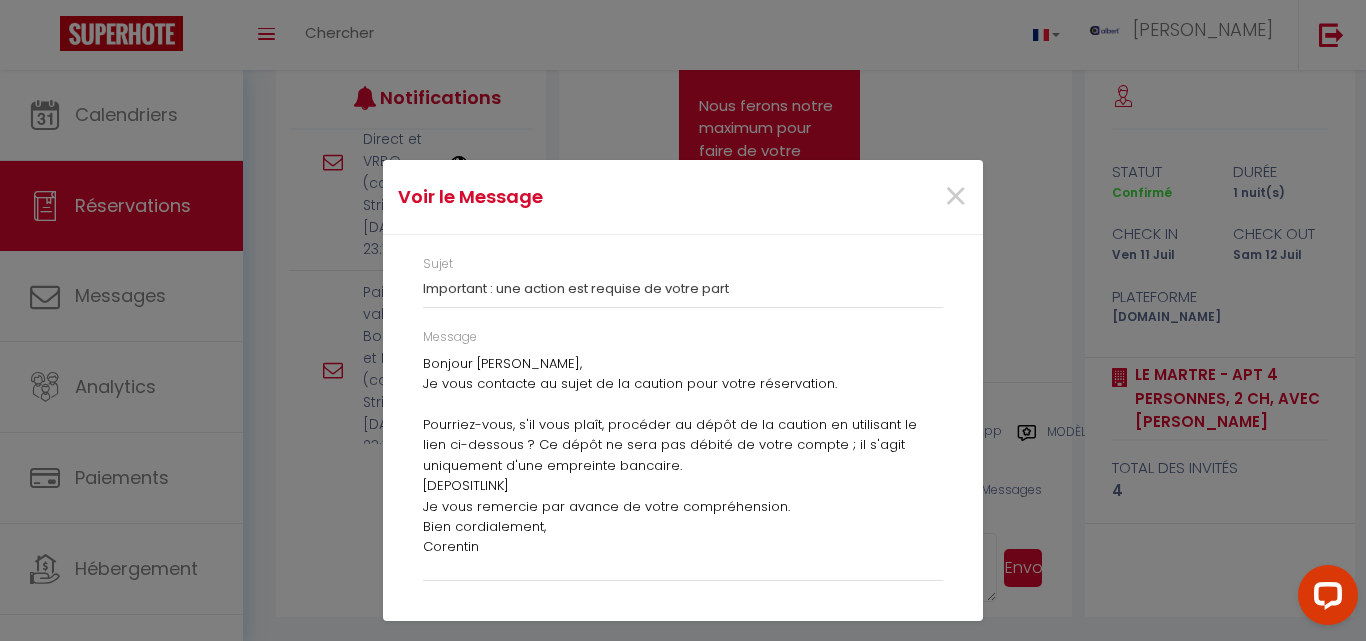 click on "Message
Bonjour florian, Je vous contacte au sujet de la caution pour votre réservation.  Pourriez-vous, s'il vous plaît, procéder au dépôt de la caution en utilisant le lien ci-dessous ? Ce dépôt ne sera pas débité de votre compte ; il s'agit uniquement d'une empreinte bancaire.
[DEPOSITLINK]
Je vous remercie par avance de votre compréhension. Bien cordialement,
Corentin" at bounding box center (683, 464) 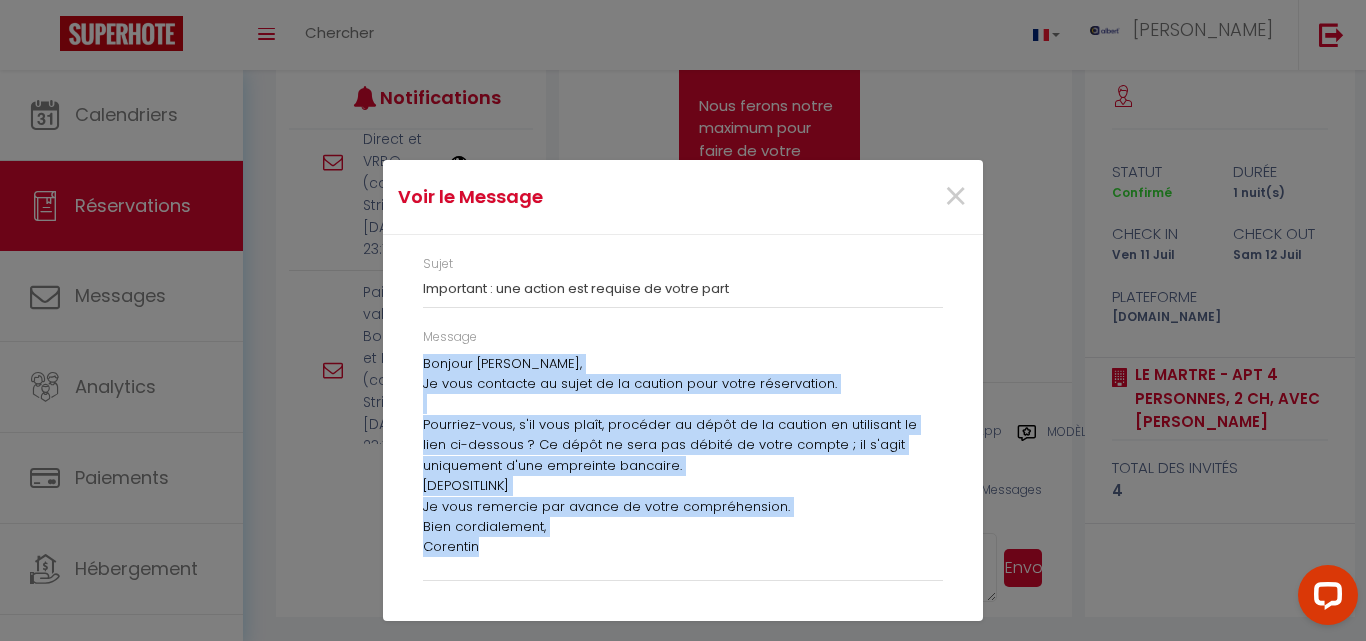 copy on "Bonjour florian, Je vous contacte au sujet de la caution pour votre réservation.  Pourriez-vous, s'il vous plaît, procéder au dépôt de la caution en utilisant le lien ci-dessous ? Ce dépôt ne sera pas débité de votre compte ; il s'agit uniquement d'une empreinte bancaire.
[DEPOSITLINK]
Je vous remercie par avance de votre compréhension. Bien cordialement,
Corentin" 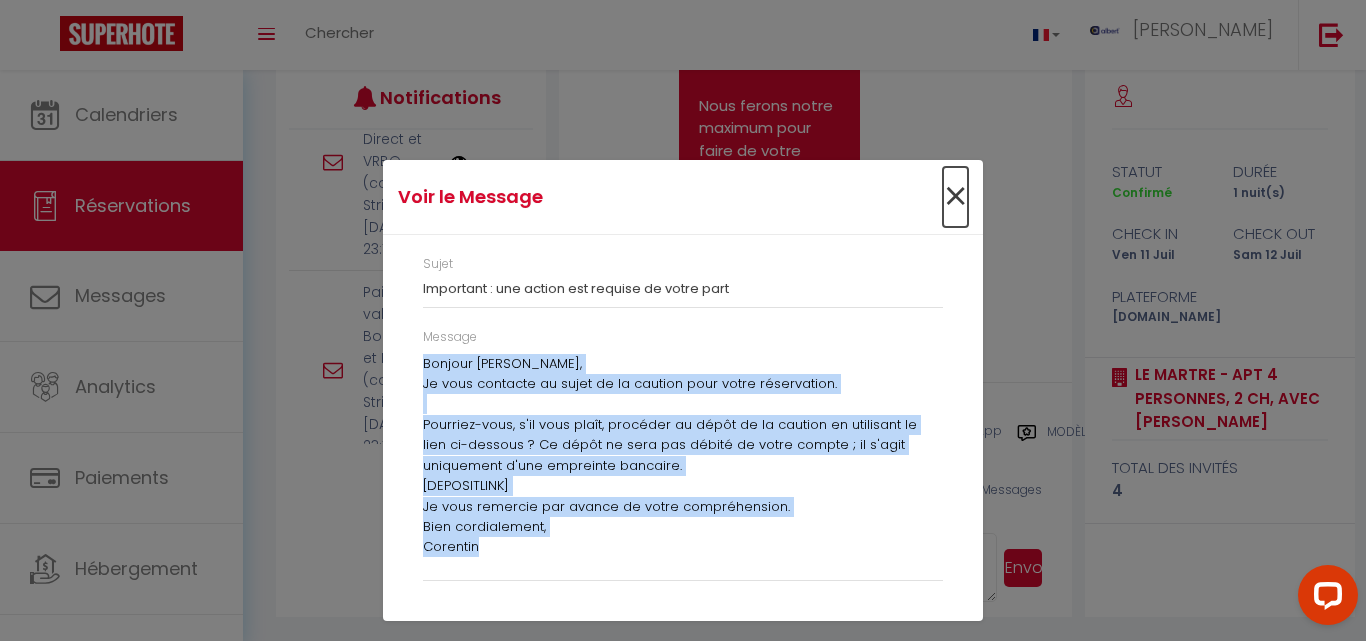 click on "×" at bounding box center [955, 197] 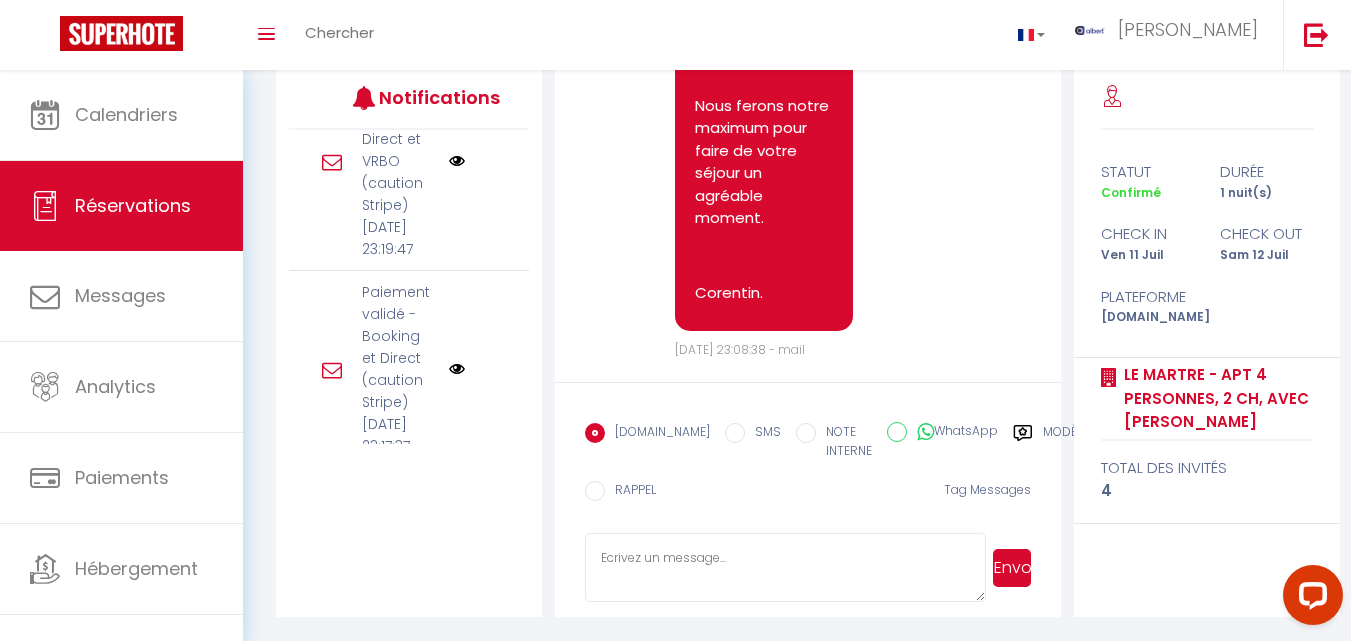 scroll, scrollTop: 603, scrollLeft: 0, axis: vertical 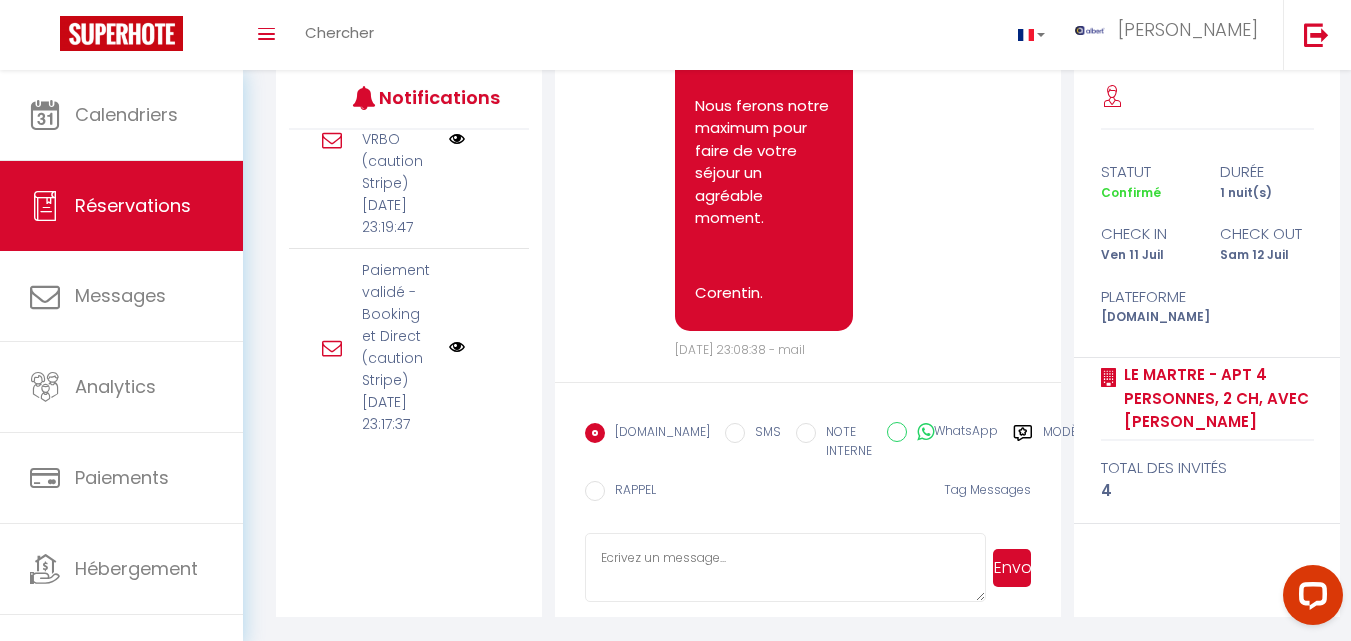 click at bounding box center (785, 568) 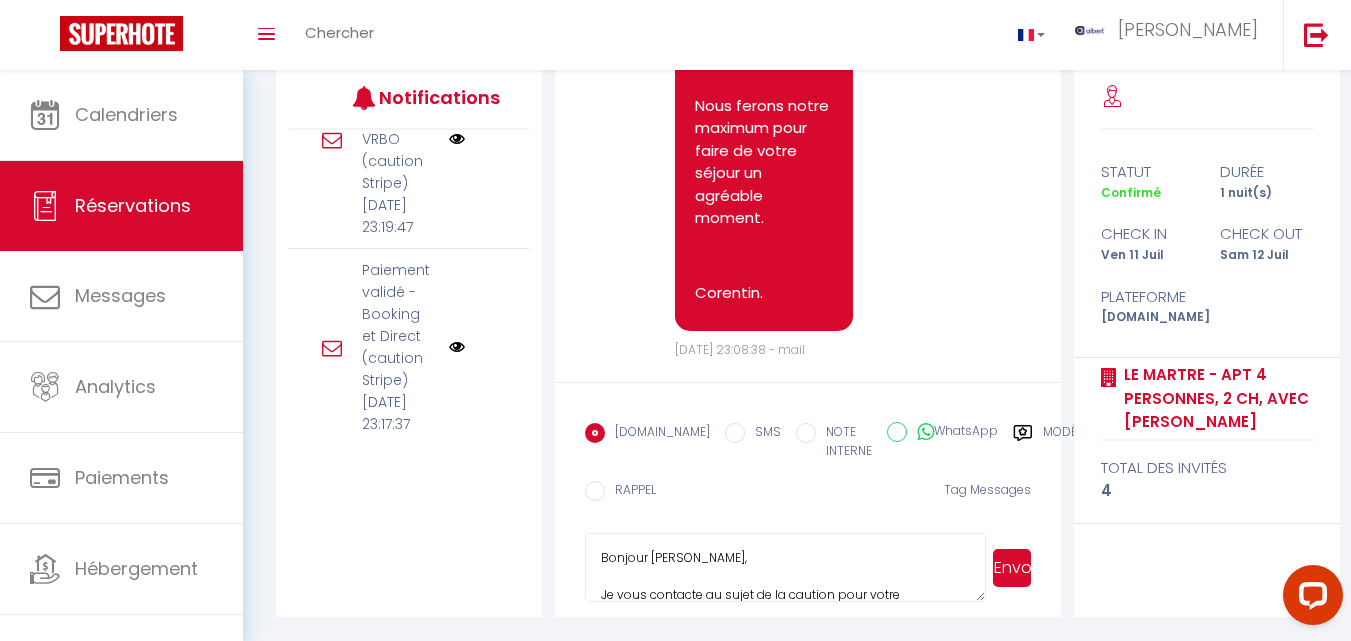 scroll, scrollTop: 266, scrollLeft: 0, axis: vertical 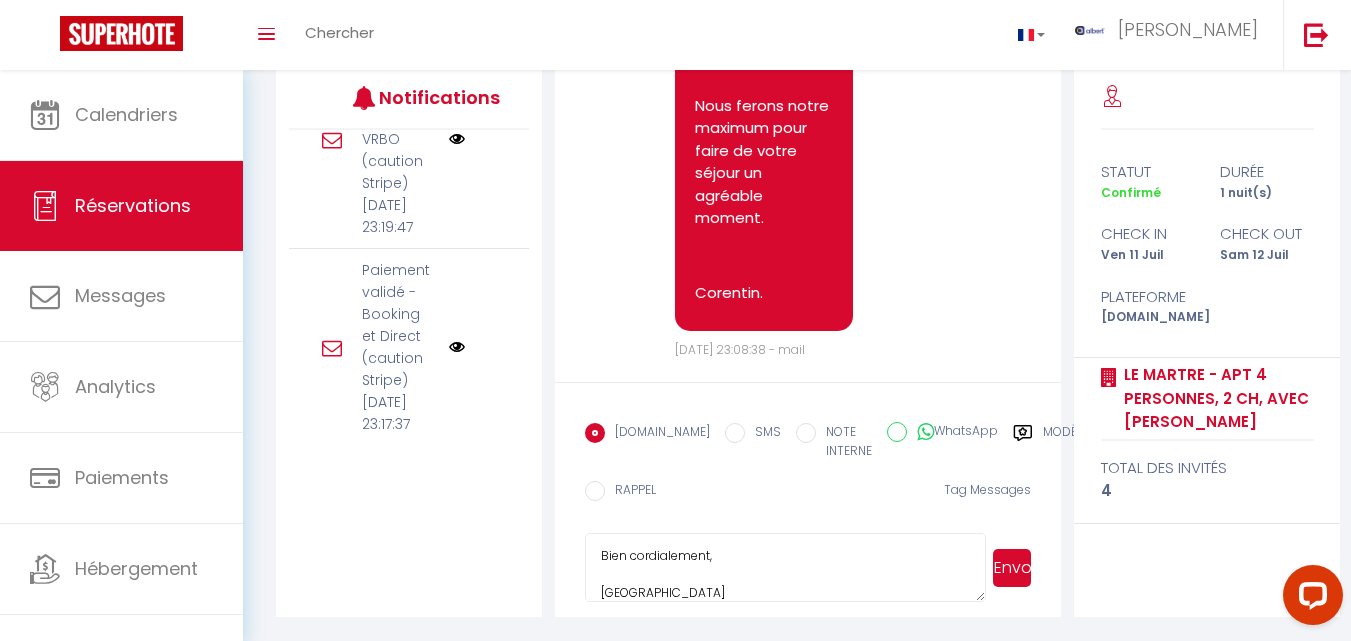 click on "Envoyer" at bounding box center [1012, 568] 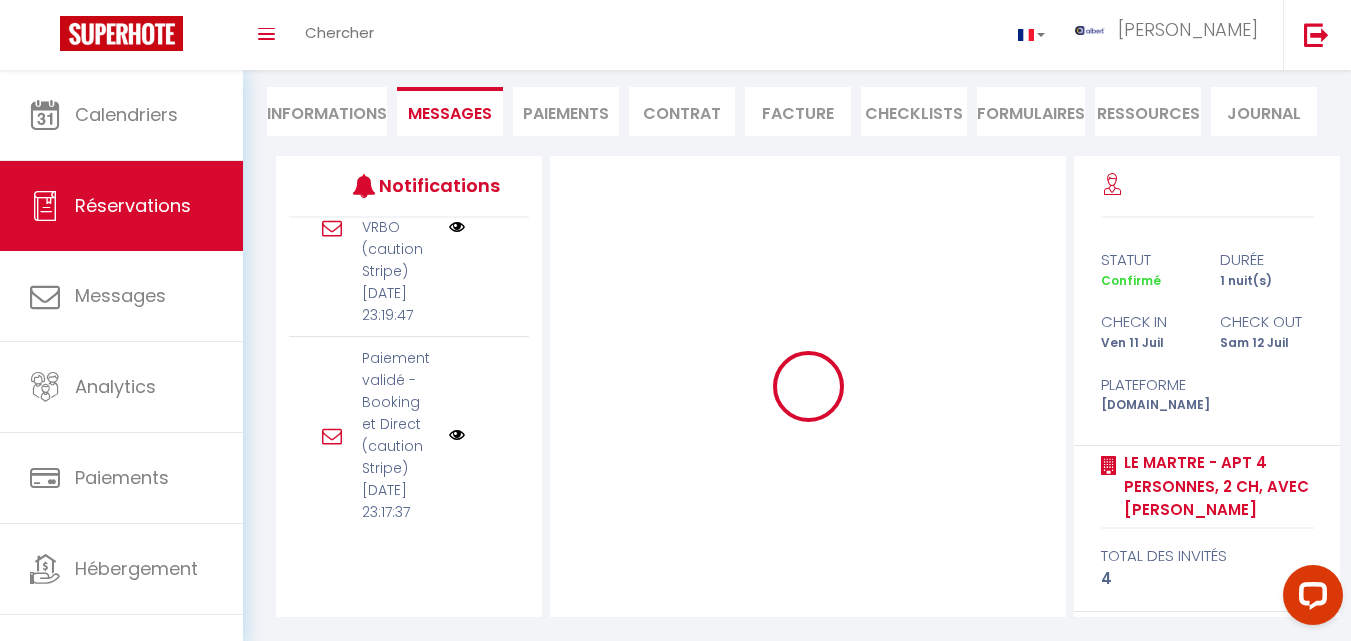 scroll, scrollTop: 175, scrollLeft: 0, axis: vertical 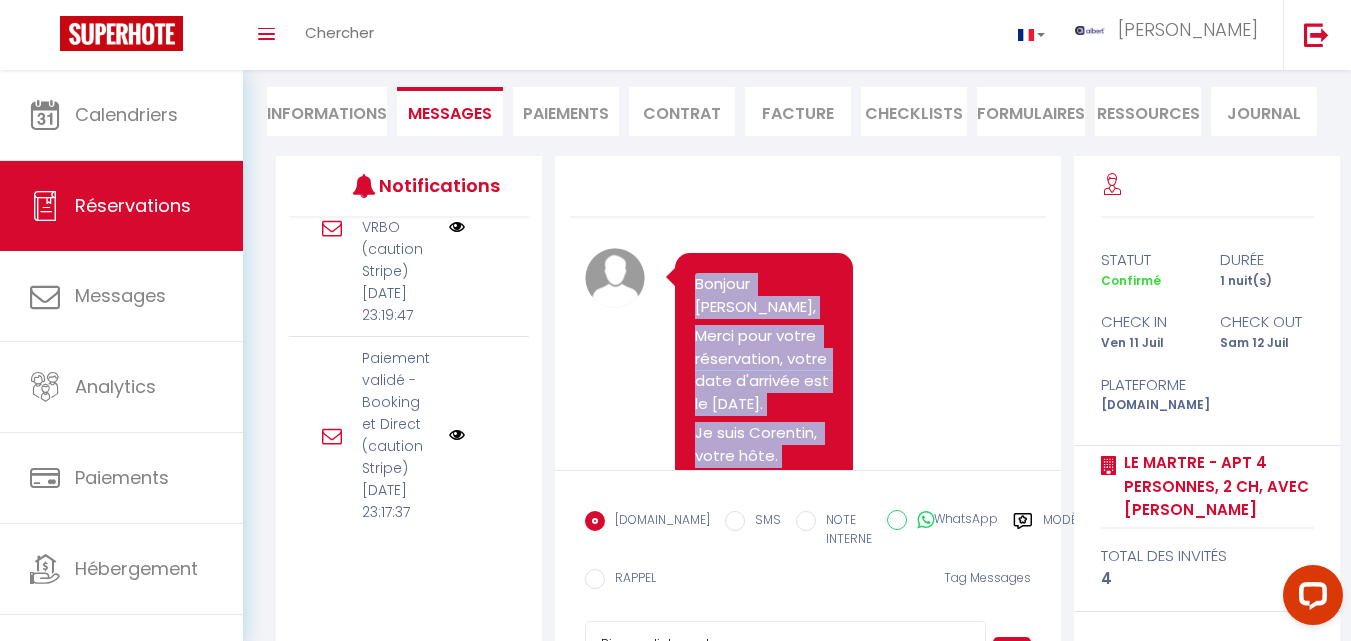copy on "Bonjour florian,  Merci pour votre réservation, votre date d'arrivée est le 11/07/2025. Je suis Corentin, votre hôte. Pour préparer votre venue, vous pouvez (en précisant le nom de l'appartement que vous avez réservé) contacter Albert votre city-manager par SMS/WhatsApp au +33 7 68 61 01 30.
Vous pouvez d'ores et déjà, programmer votre CHECKIN à partir de 16h et nous vous remercions de bien vouloir effectuer votre CHECKOUT au plus tard à 11h.
***** COMMENT LOCALISER MON APPARTEMENT ***** 109 Avenue Jean Jaurès, 21000 Dijon
Afin de préparer au mieux votre venue, merci de bien vouloir, dès que cela sera possible, me préciser votre heure d'arrivée.
Nous ferons notre maximum pour faire de votre séjour un agréable moment.
Corentin." 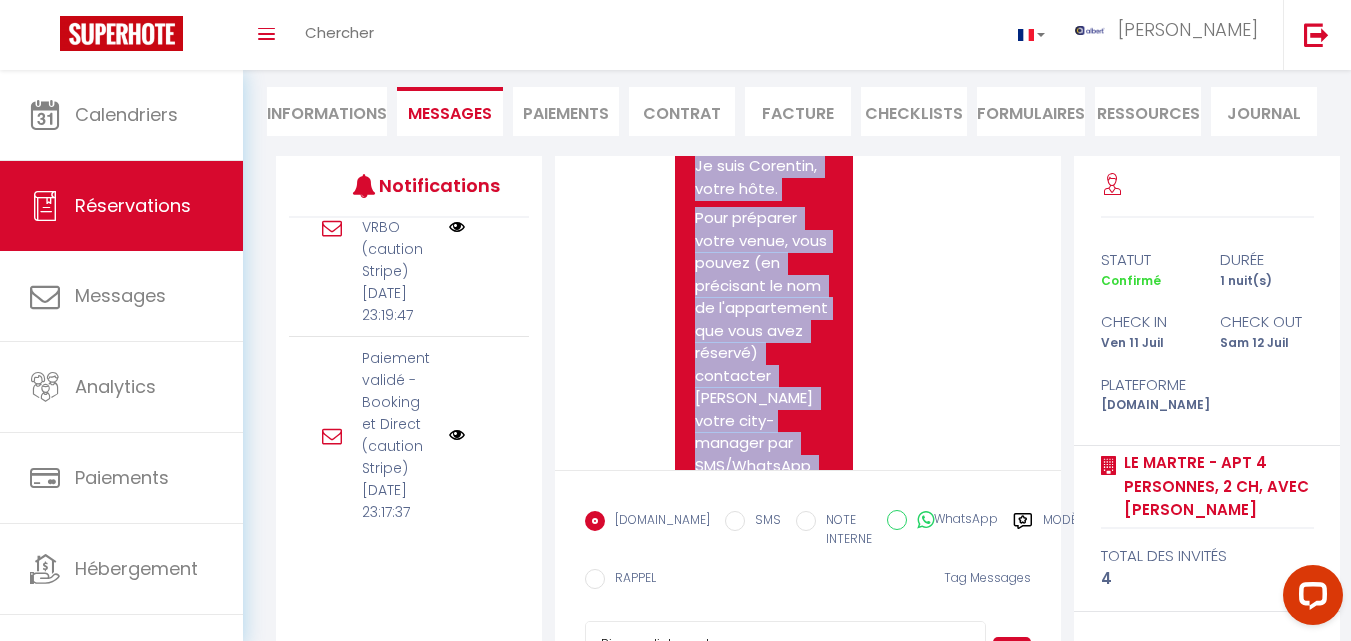 scroll, scrollTop: 700, scrollLeft: 0, axis: vertical 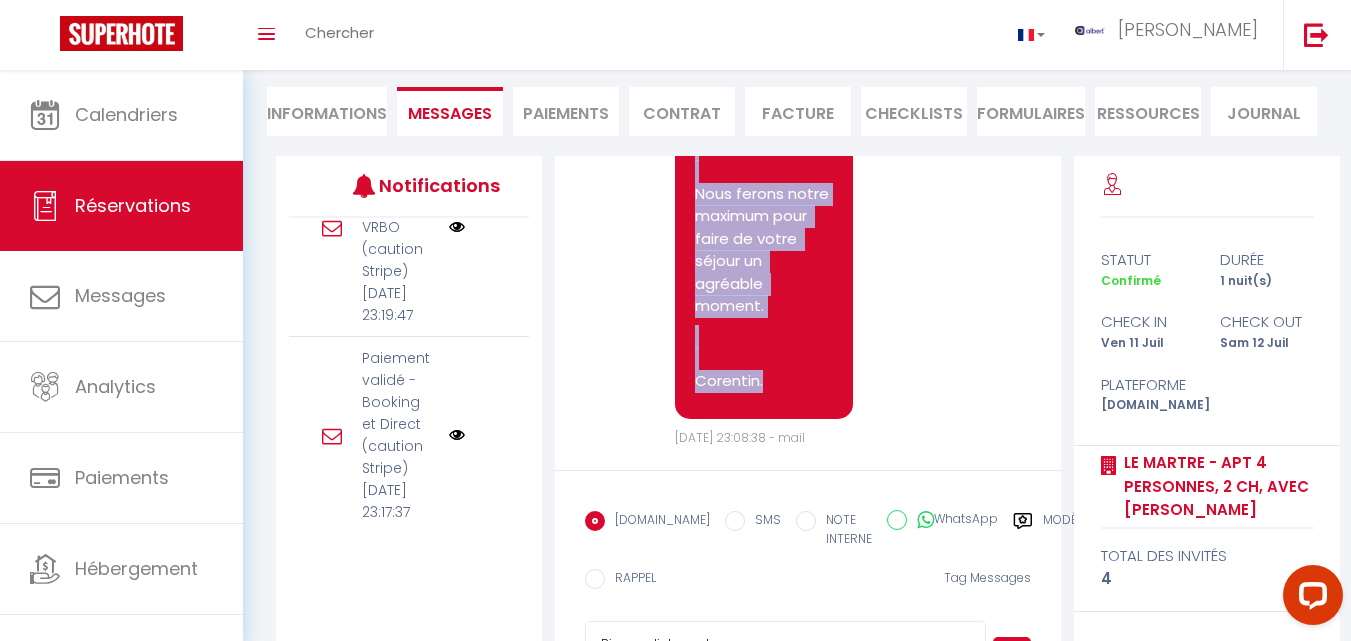 click at bounding box center [457, 227] 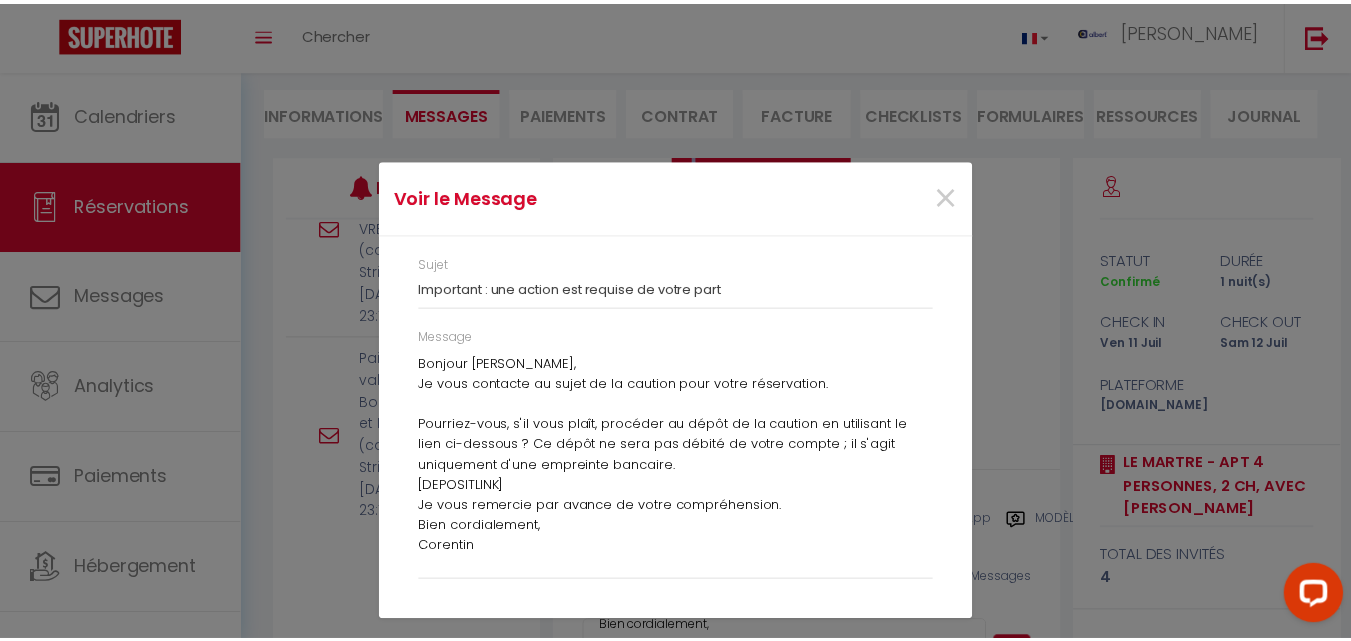 scroll, scrollTop: 581, scrollLeft: 0, axis: vertical 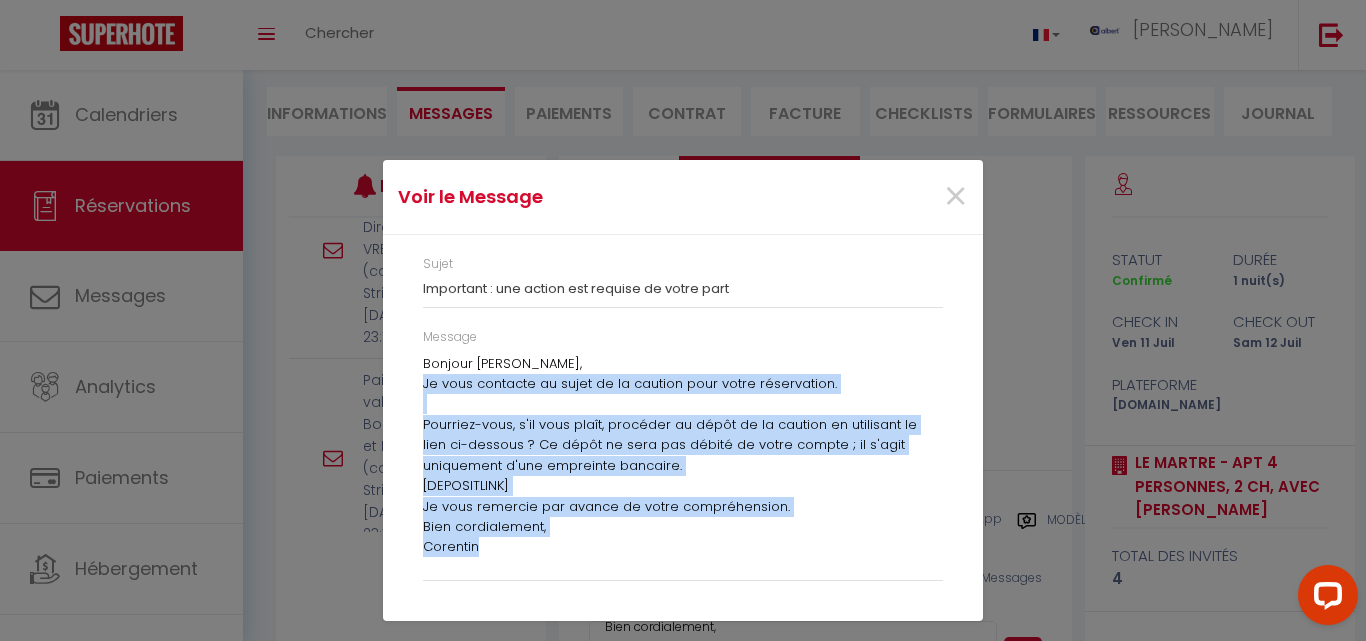 drag, startPoint x: 443, startPoint y: 479, endPoint x: 276, endPoint y: 3, distance: 504.44525 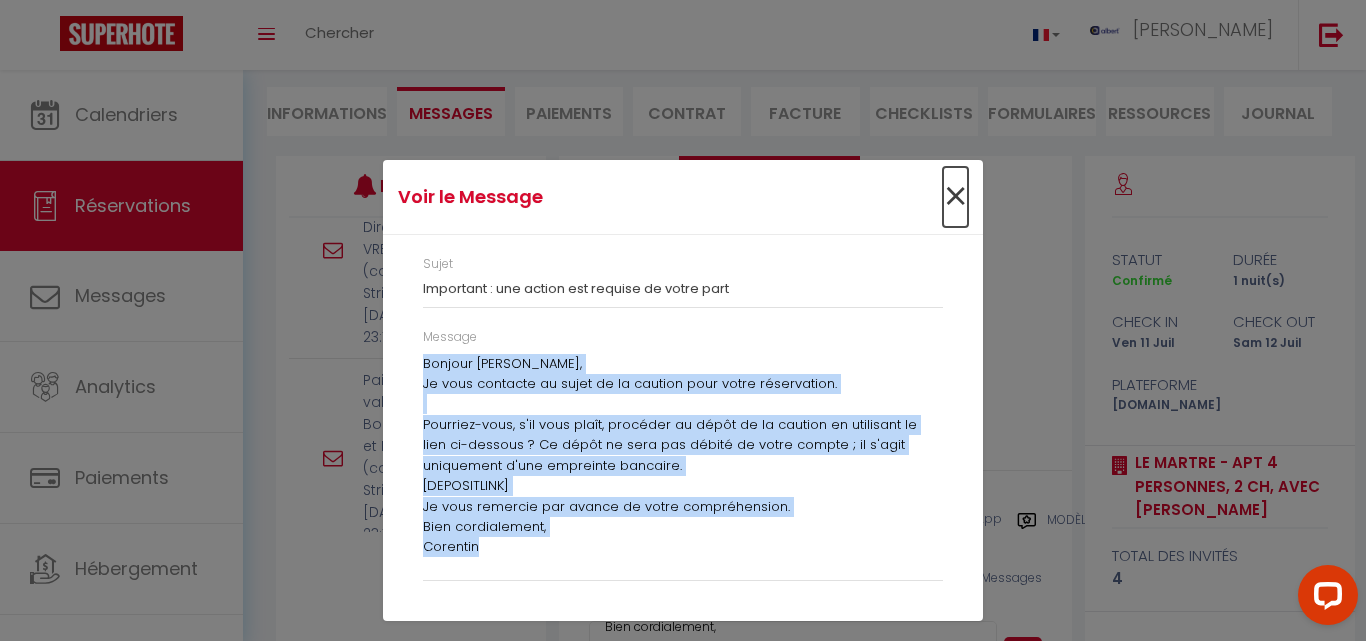 click on "×" at bounding box center (955, 197) 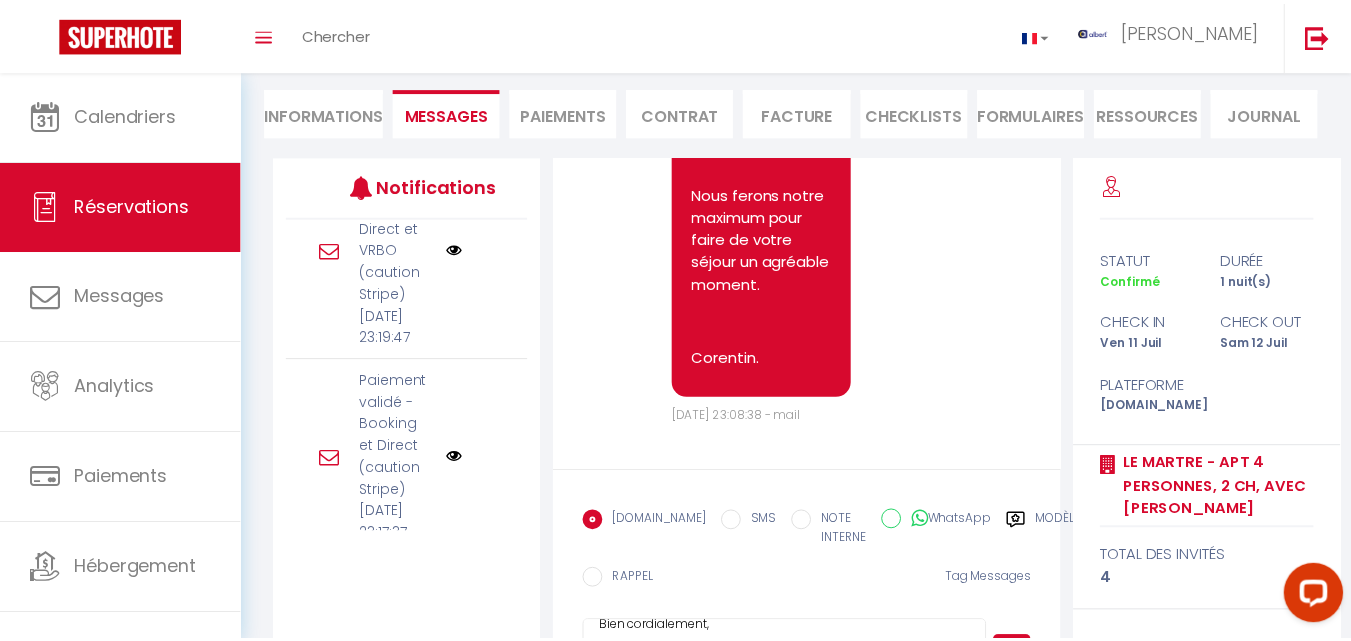 scroll, scrollTop: 603, scrollLeft: 0, axis: vertical 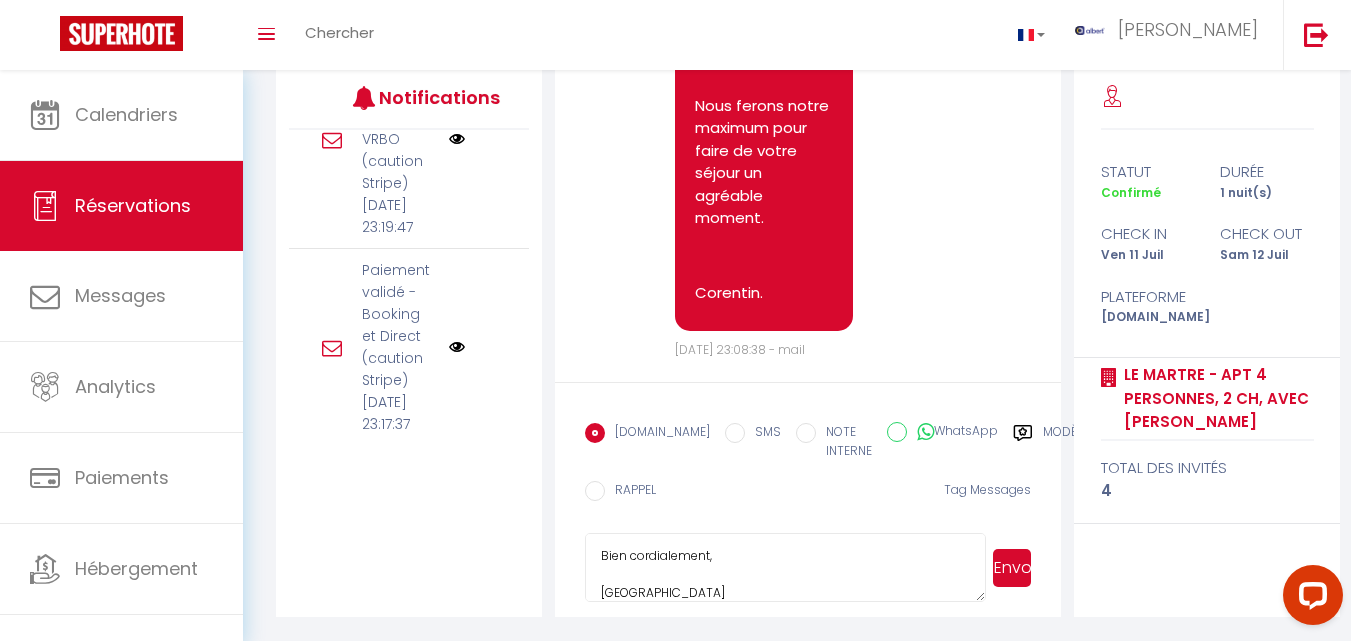 click on "Envoyer" at bounding box center (1012, 568) 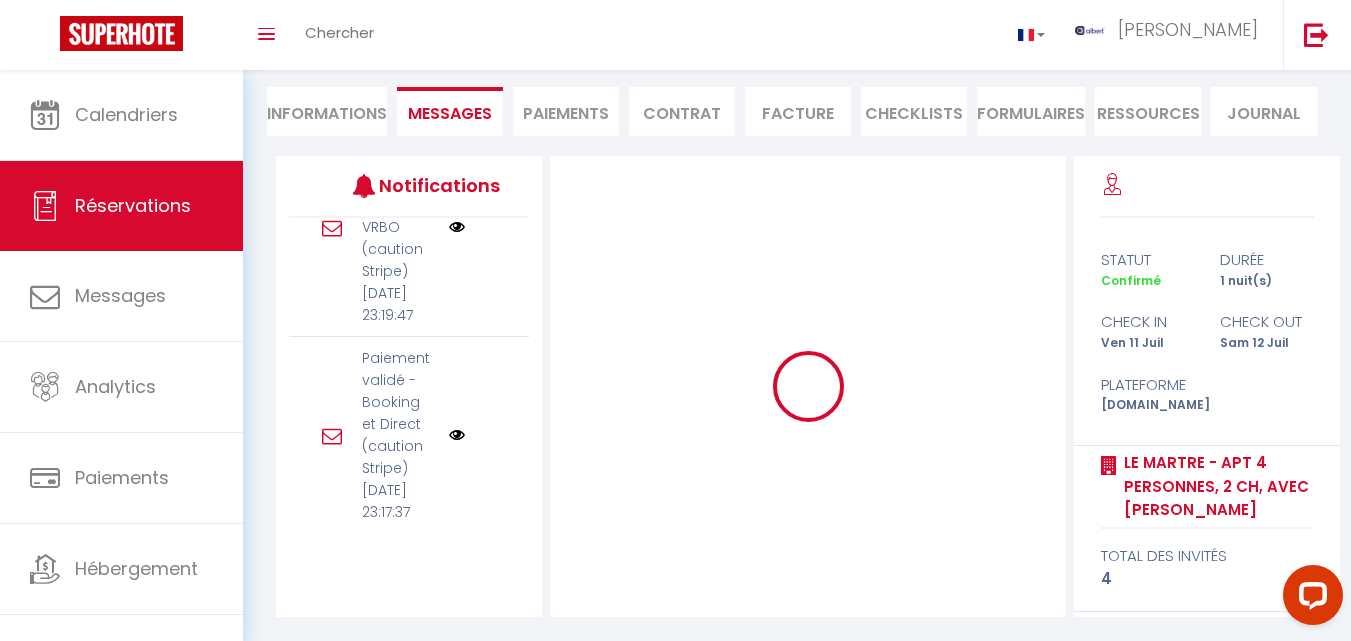 scroll, scrollTop: 175, scrollLeft: 0, axis: vertical 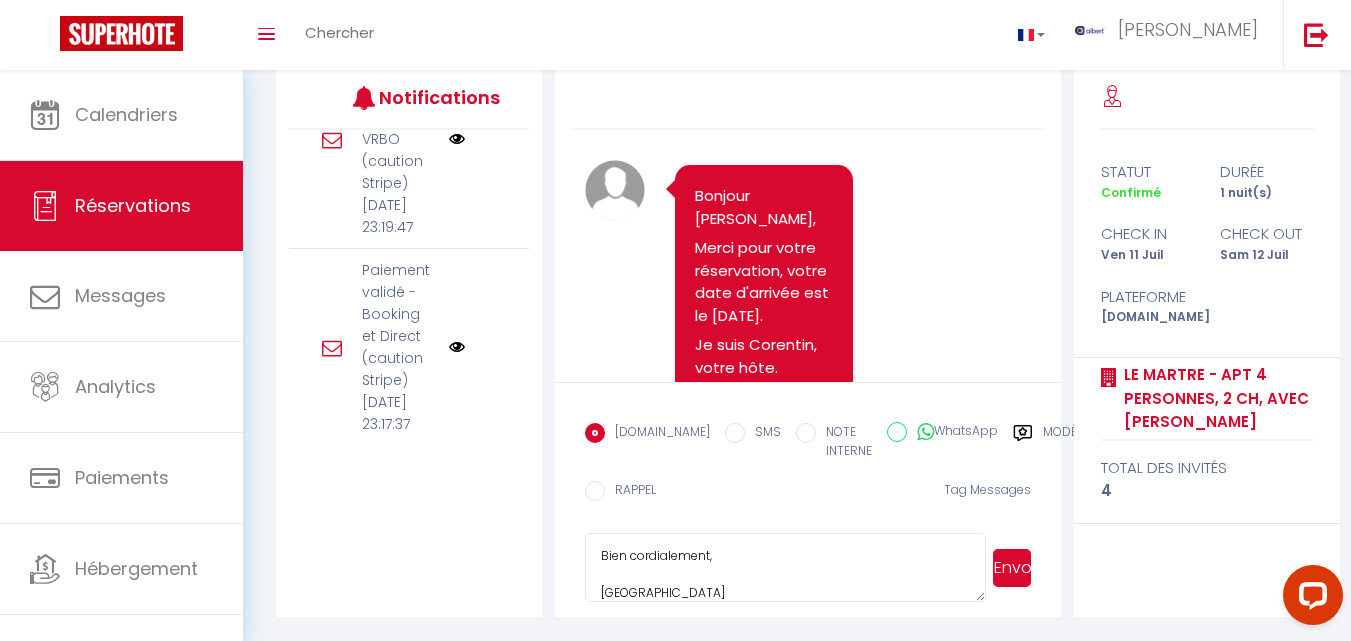 click on "Envoyer" at bounding box center [1012, 568] 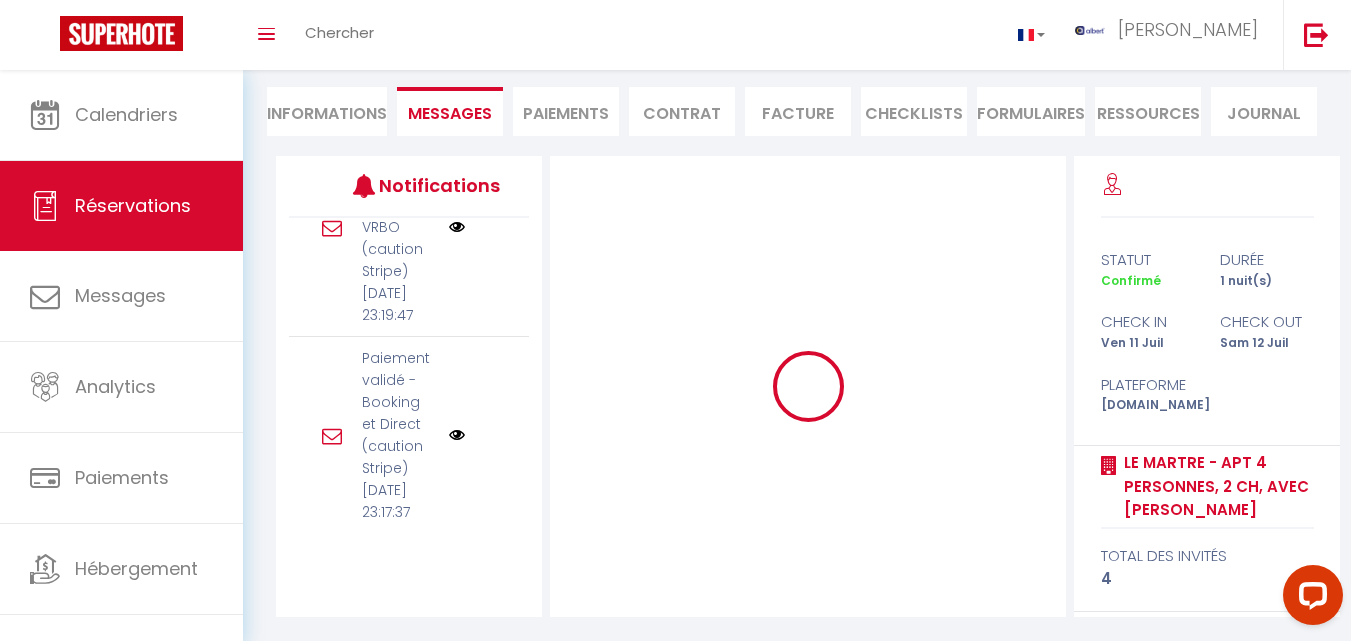 scroll, scrollTop: 175, scrollLeft: 0, axis: vertical 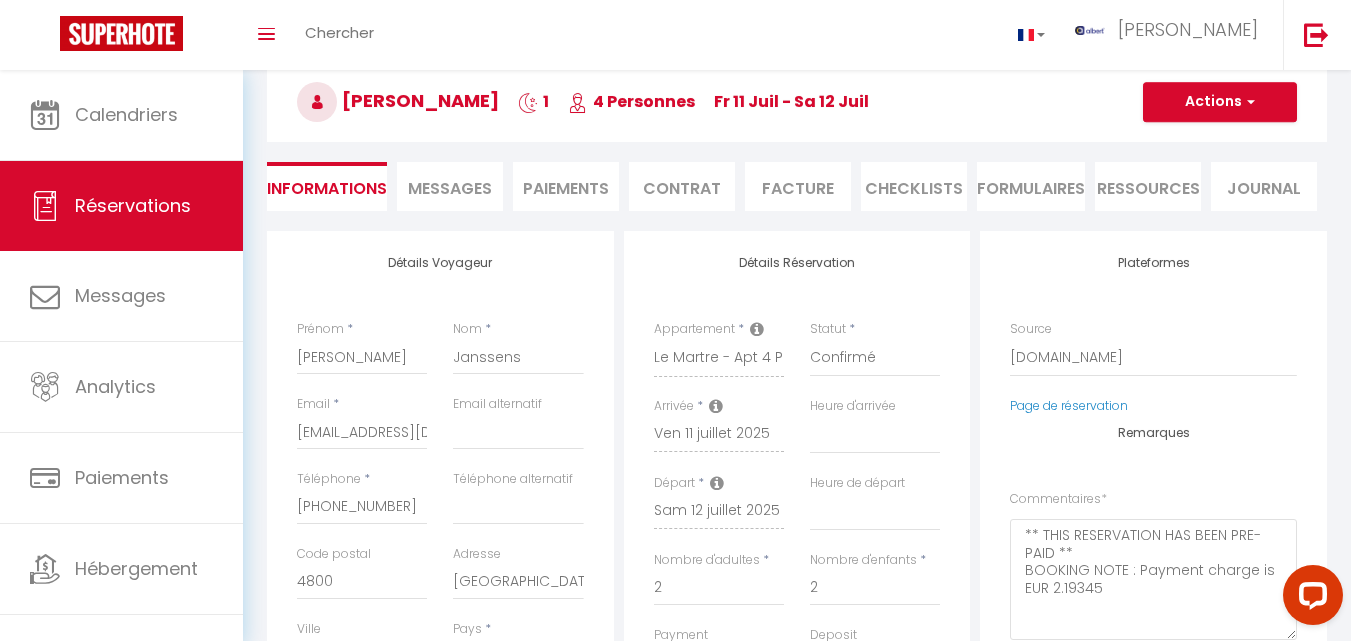 click on "Messages" at bounding box center [450, 188] 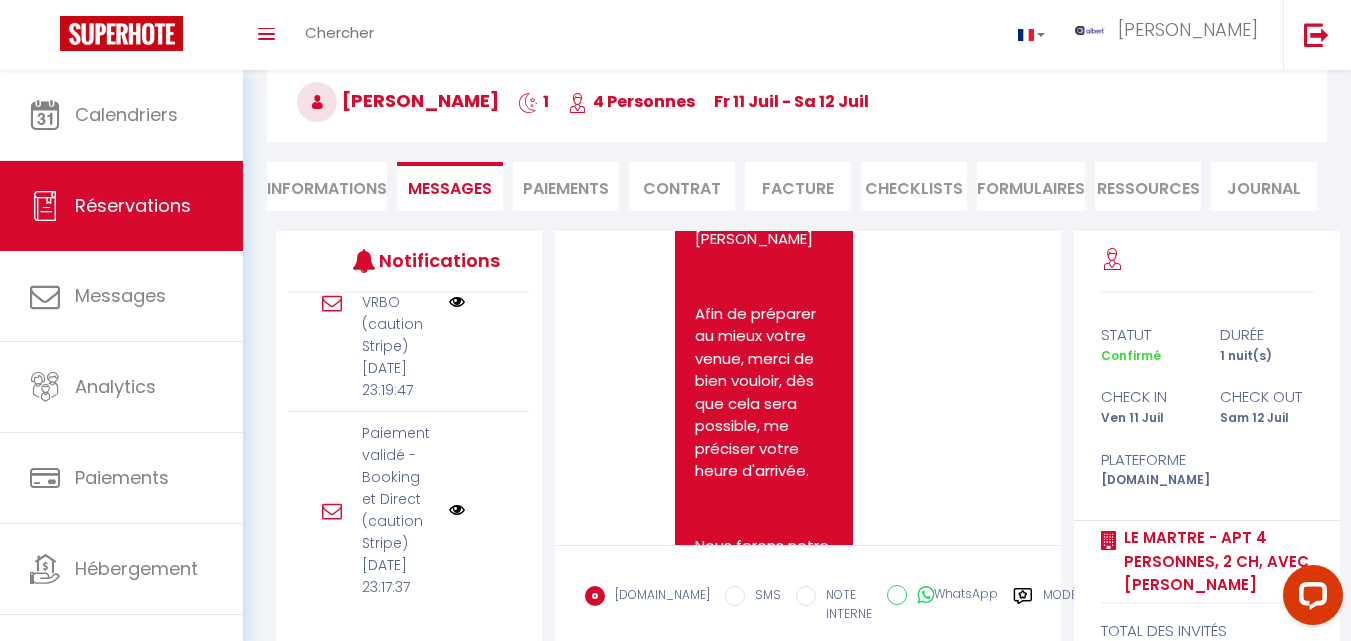 scroll, scrollTop: 1377, scrollLeft: 0, axis: vertical 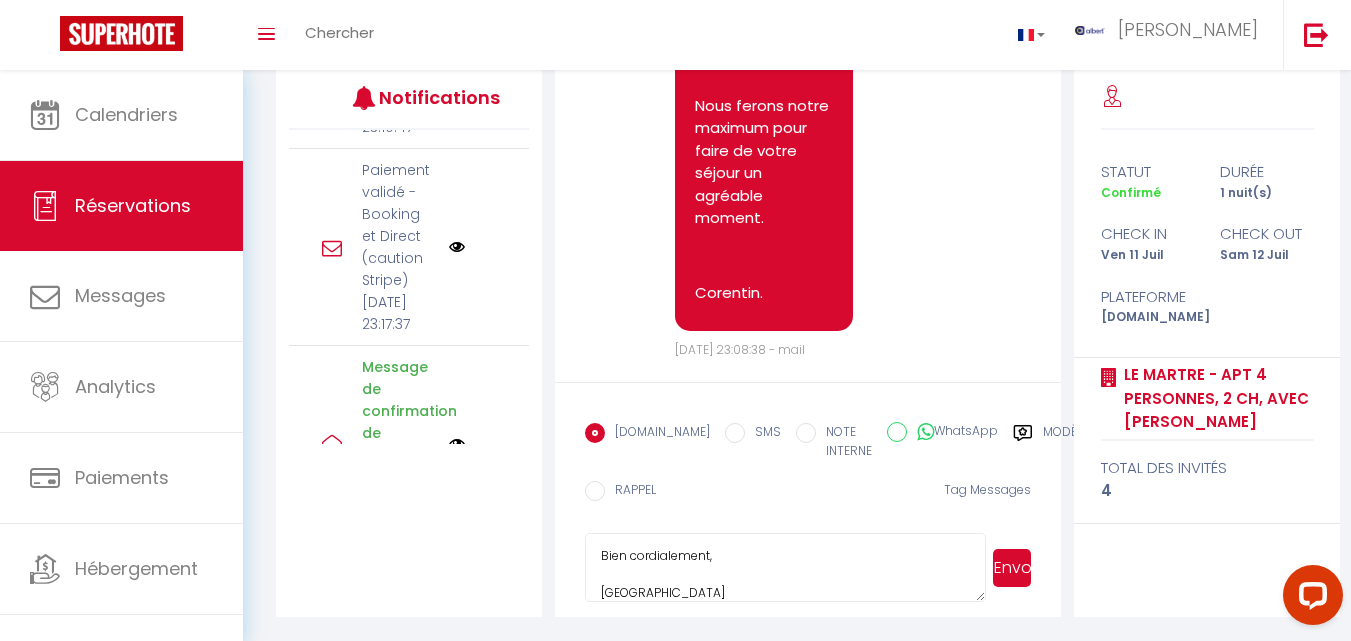 click at bounding box center [457, 39] 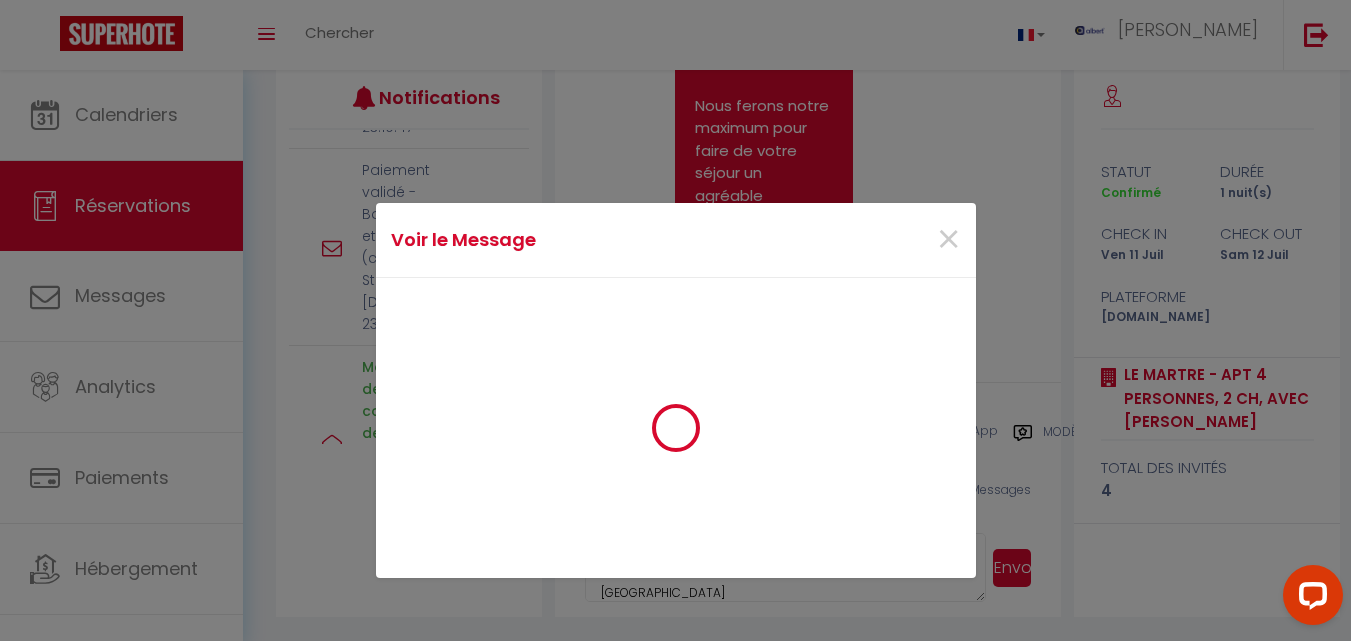 scroll, scrollTop: 681, scrollLeft: 0, axis: vertical 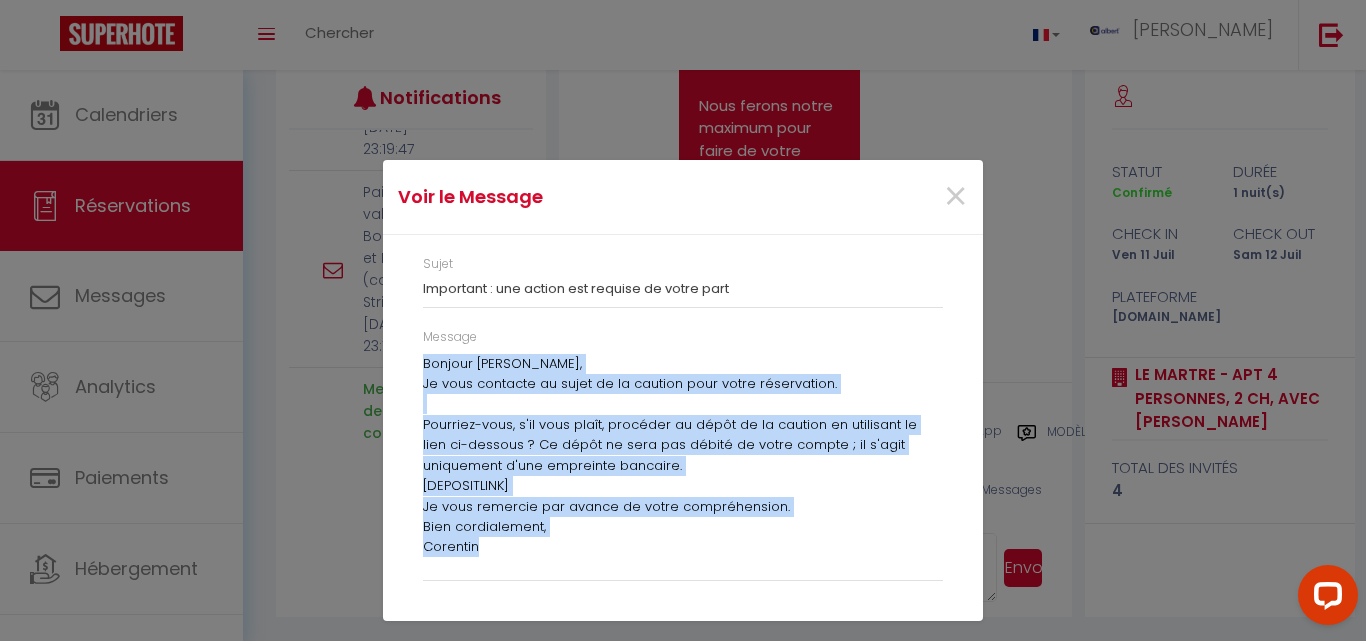 drag, startPoint x: 474, startPoint y: 523, endPoint x: 419, endPoint y: 362, distance: 170.13524 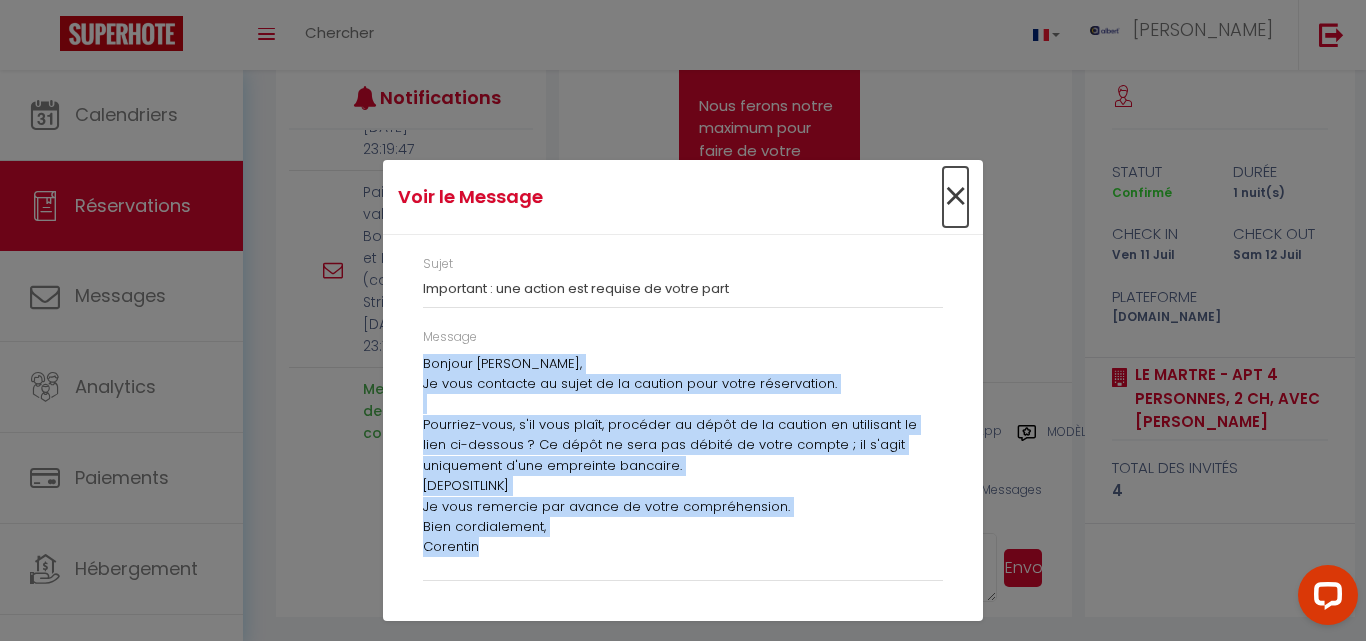 click on "×" at bounding box center [955, 197] 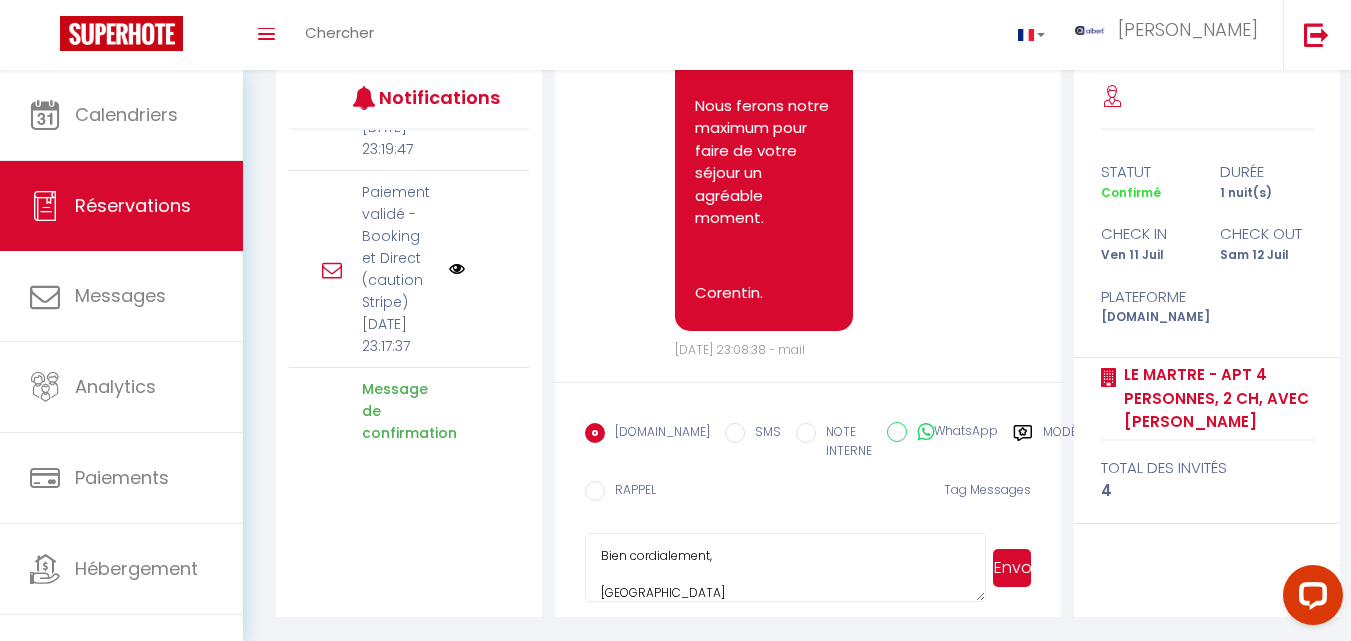 scroll, scrollTop: 703, scrollLeft: 0, axis: vertical 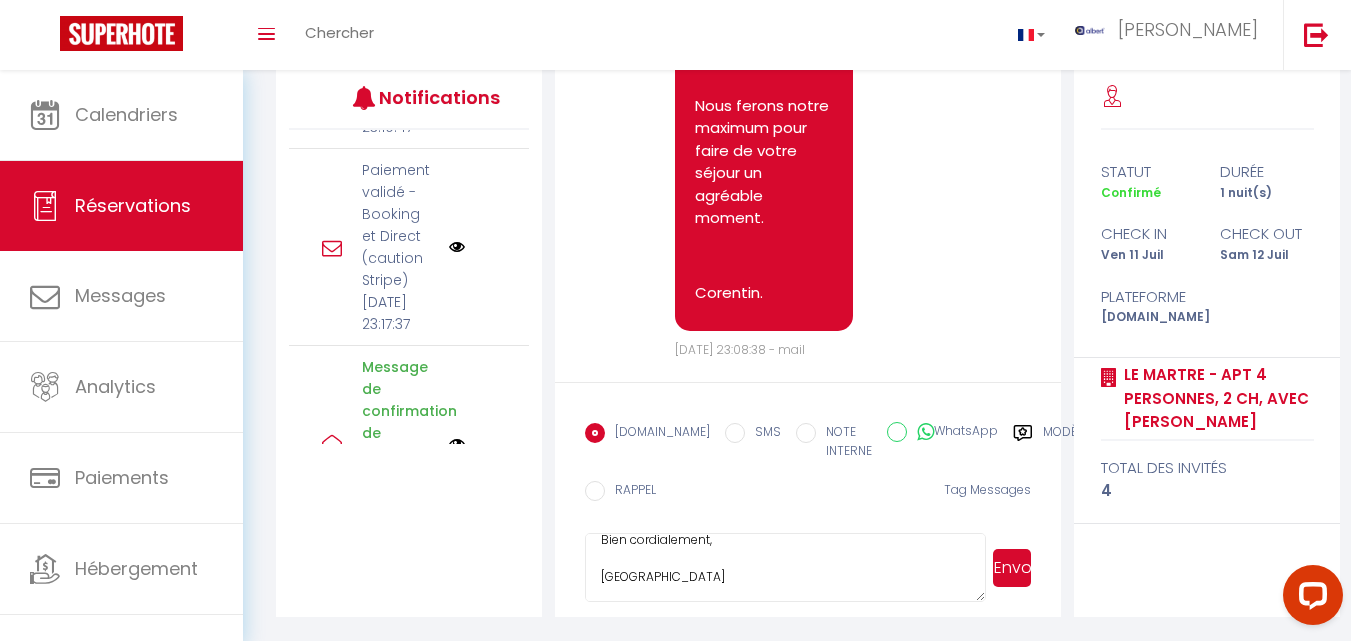 click on "Envoyer" at bounding box center (1012, 568) 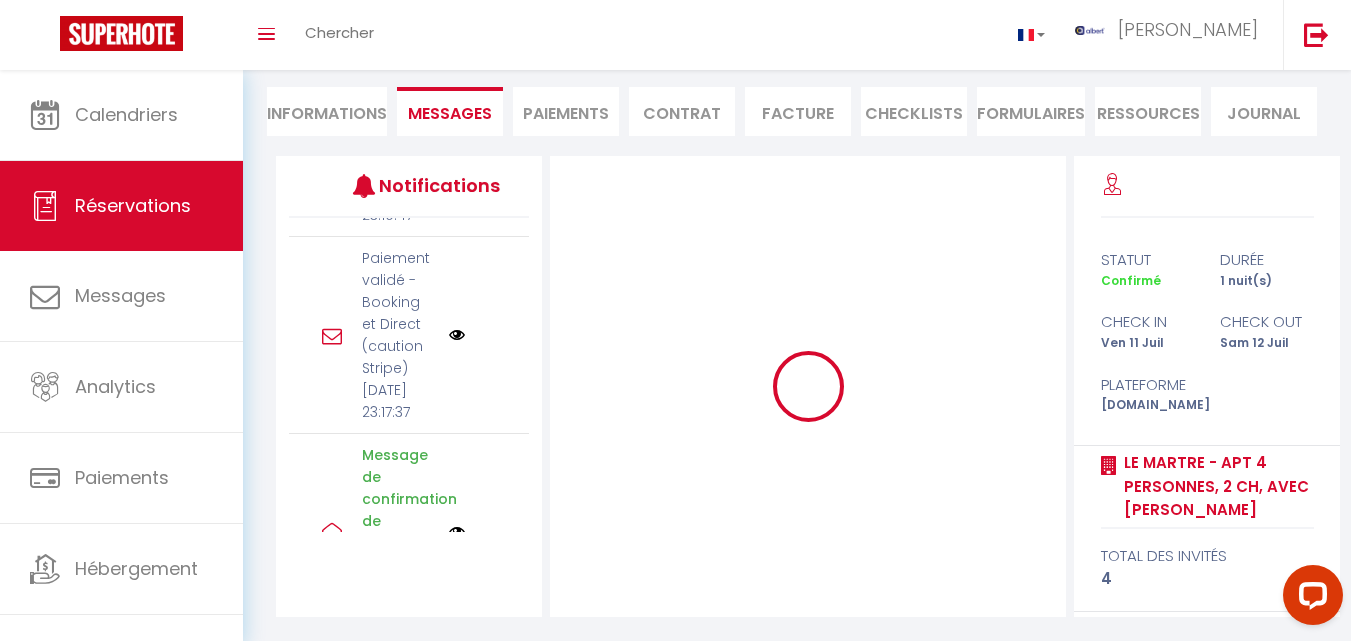 scroll, scrollTop: 175, scrollLeft: 0, axis: vertical 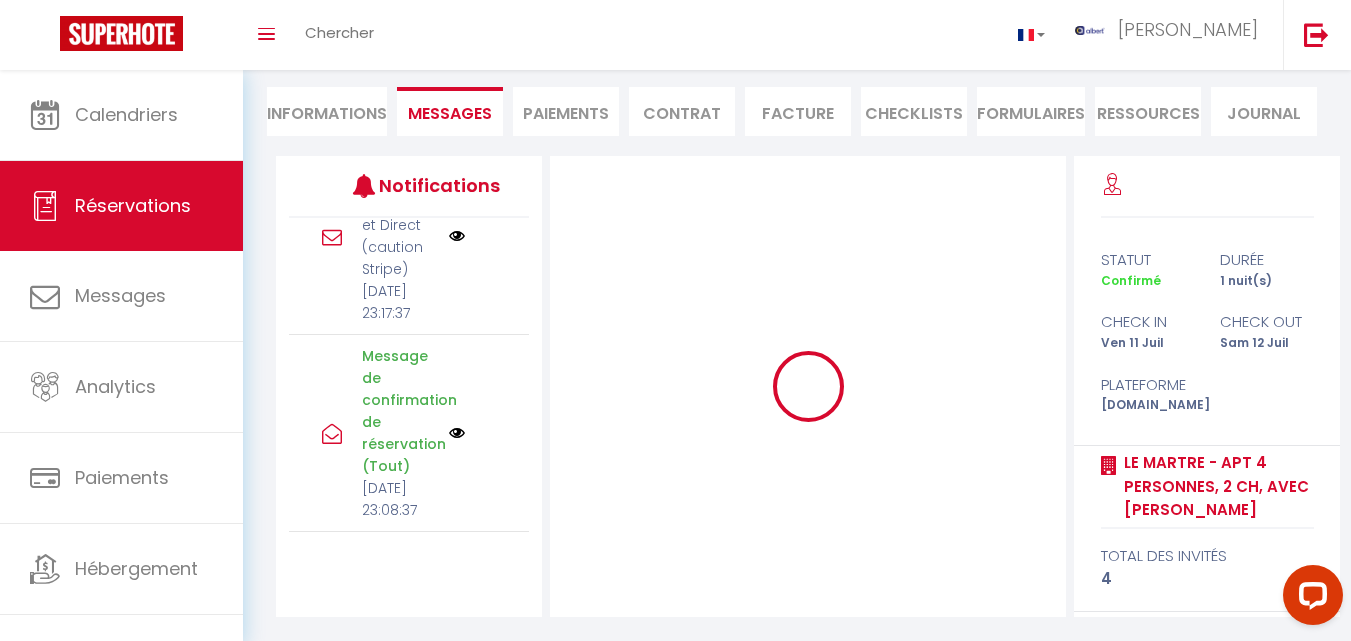 click on "Informations" at bounding box center (327, 111) 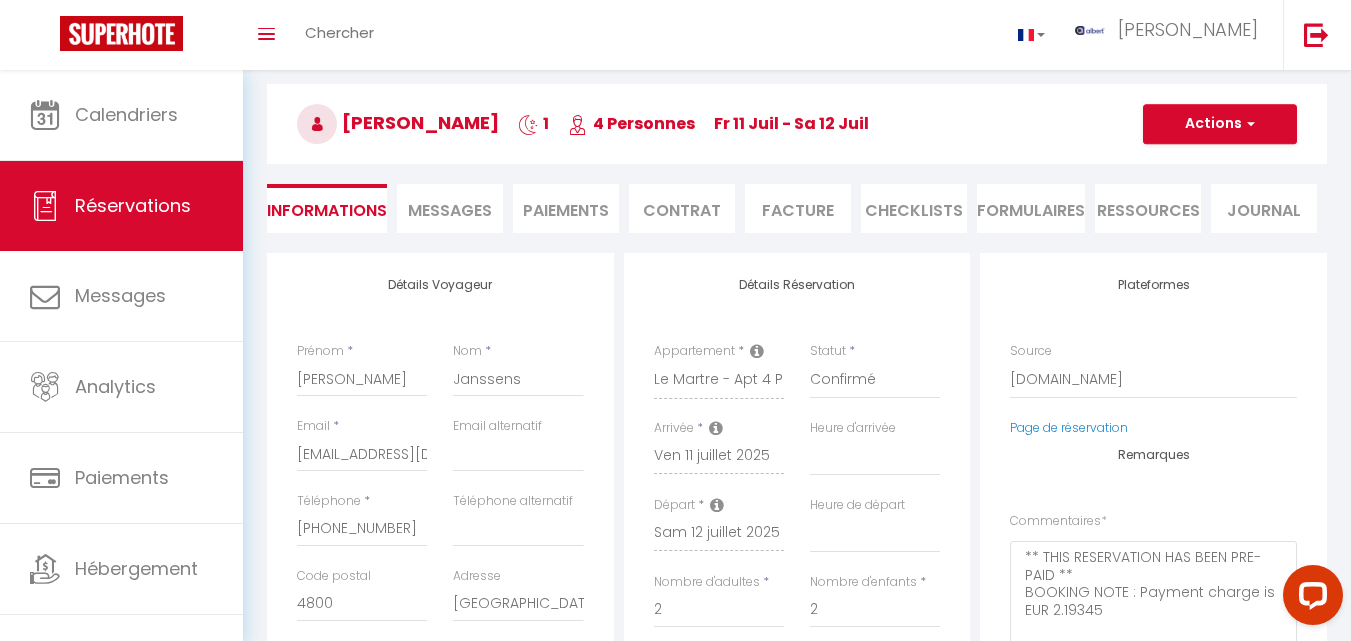 scroll, scrollTop: 0, scrollLeft: 0, axis: both 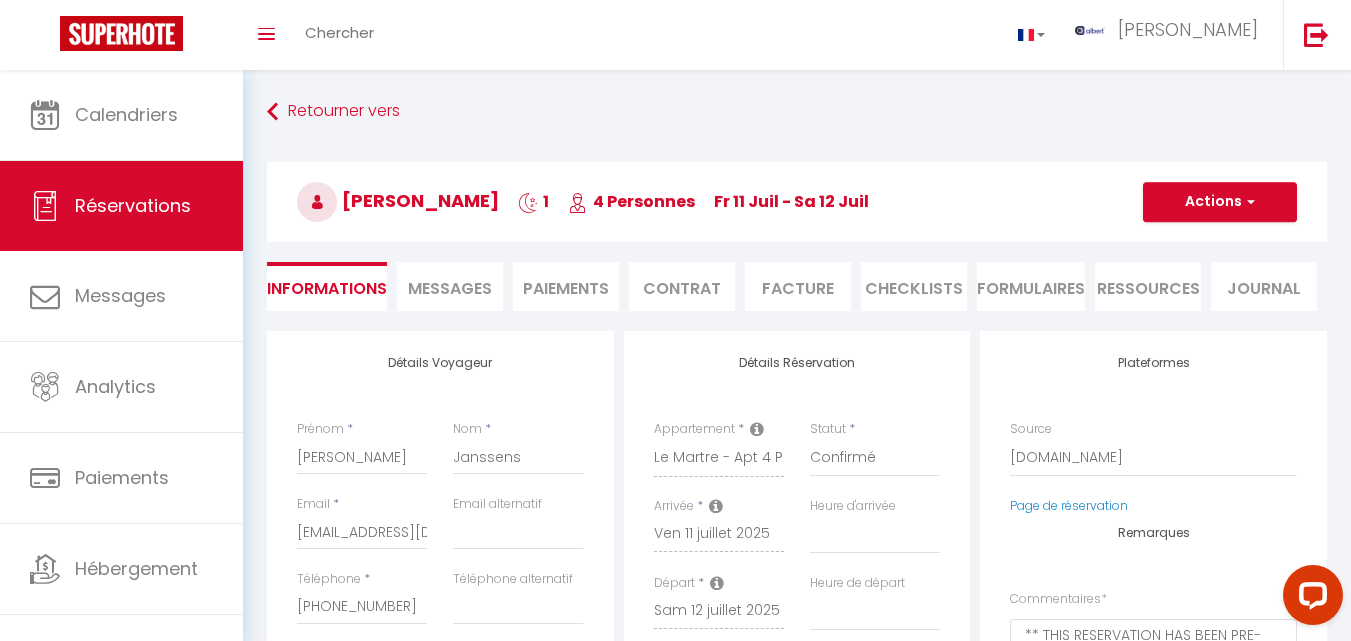 click on "Messages" at bounding box center (450, 288) 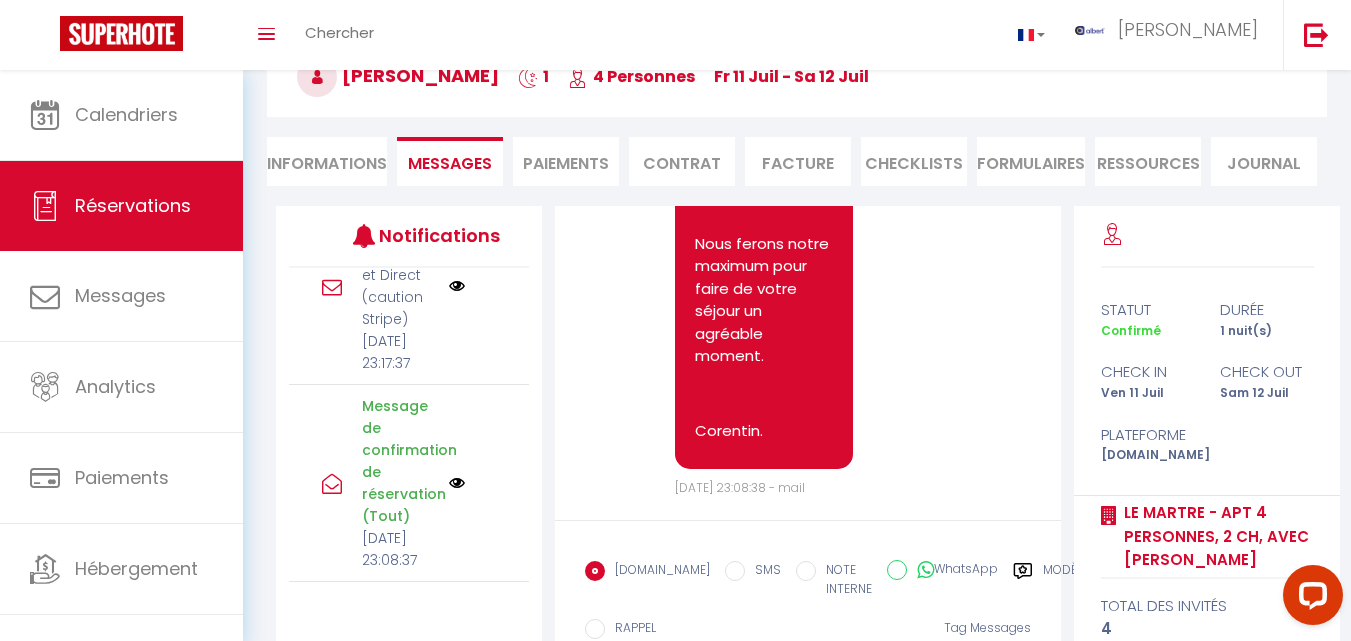 scroll, scrollTop: 264, scrollLeft: 0, axis: vertical 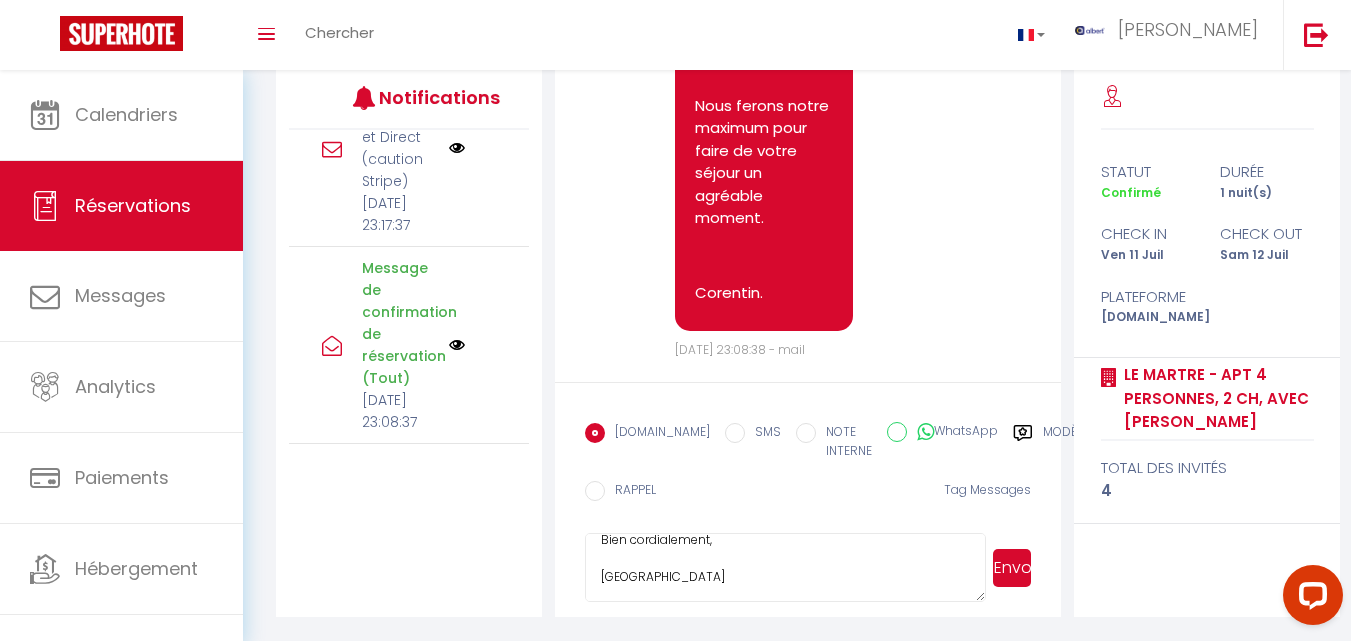 click at bounding box center (457, 148) 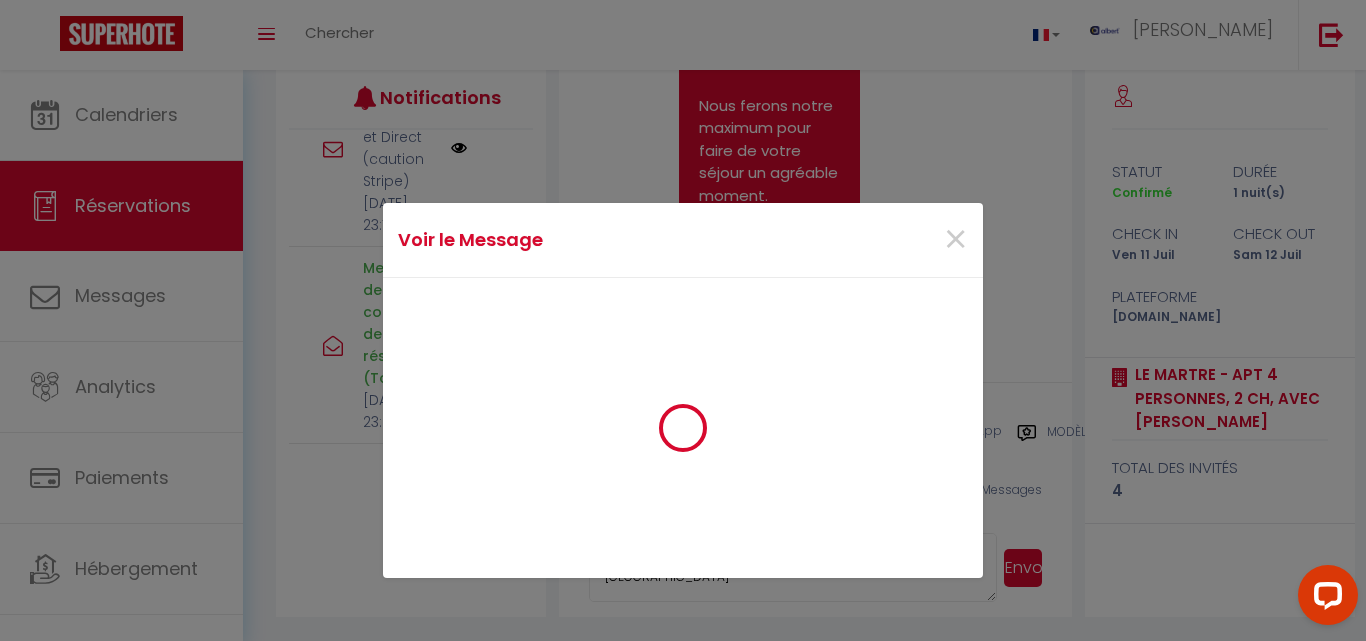 scroll, scrollTop: 881, scrollLeft: 0, axis: vertical 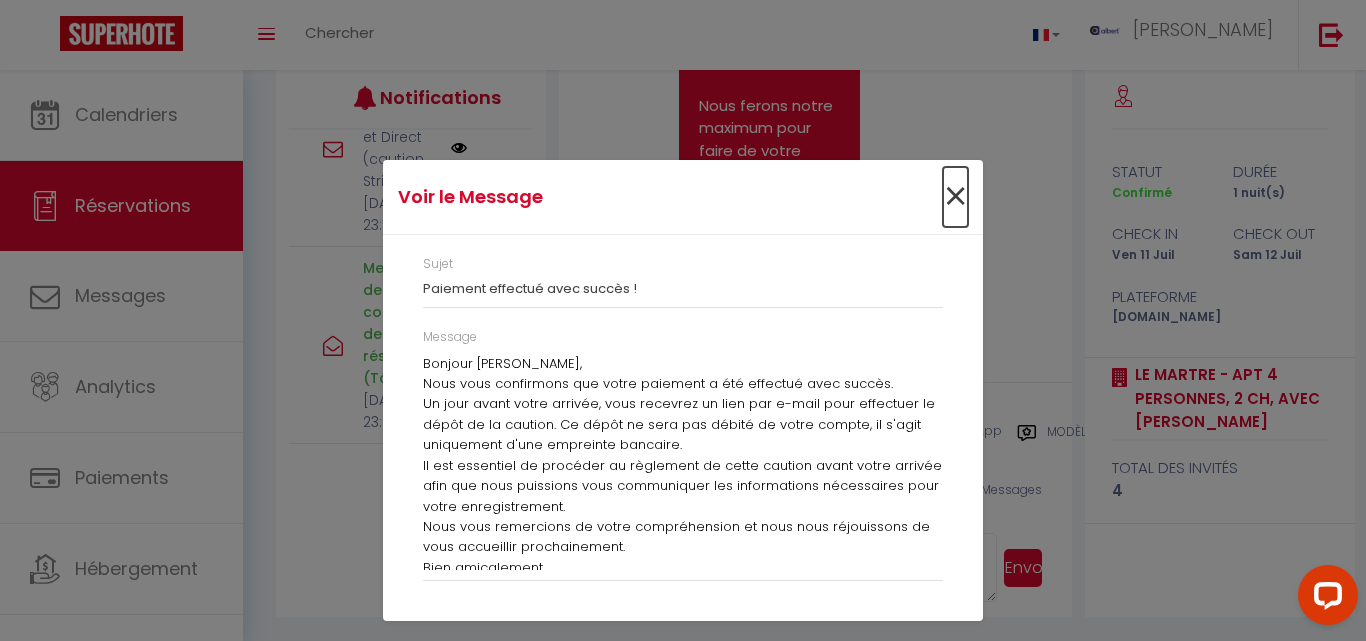 click on "×" at bounding box center [955, 197] 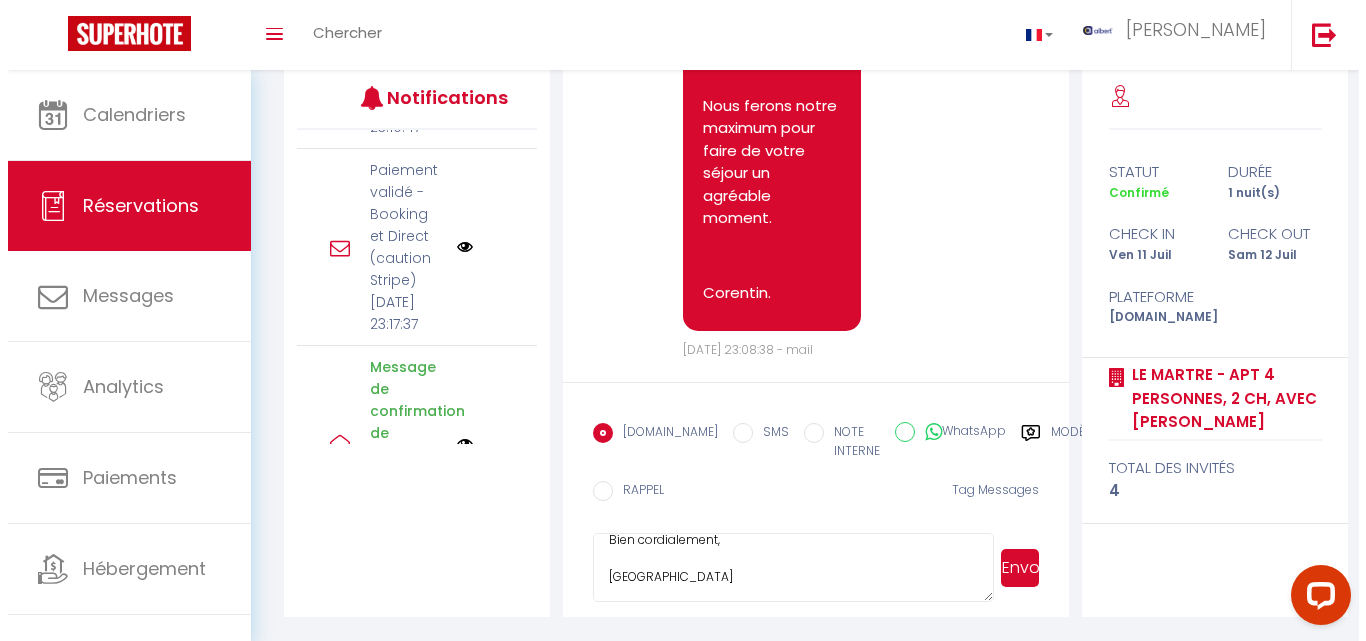 scroll, scrollTop: 603, scrollLeft: 0, axis: vertical 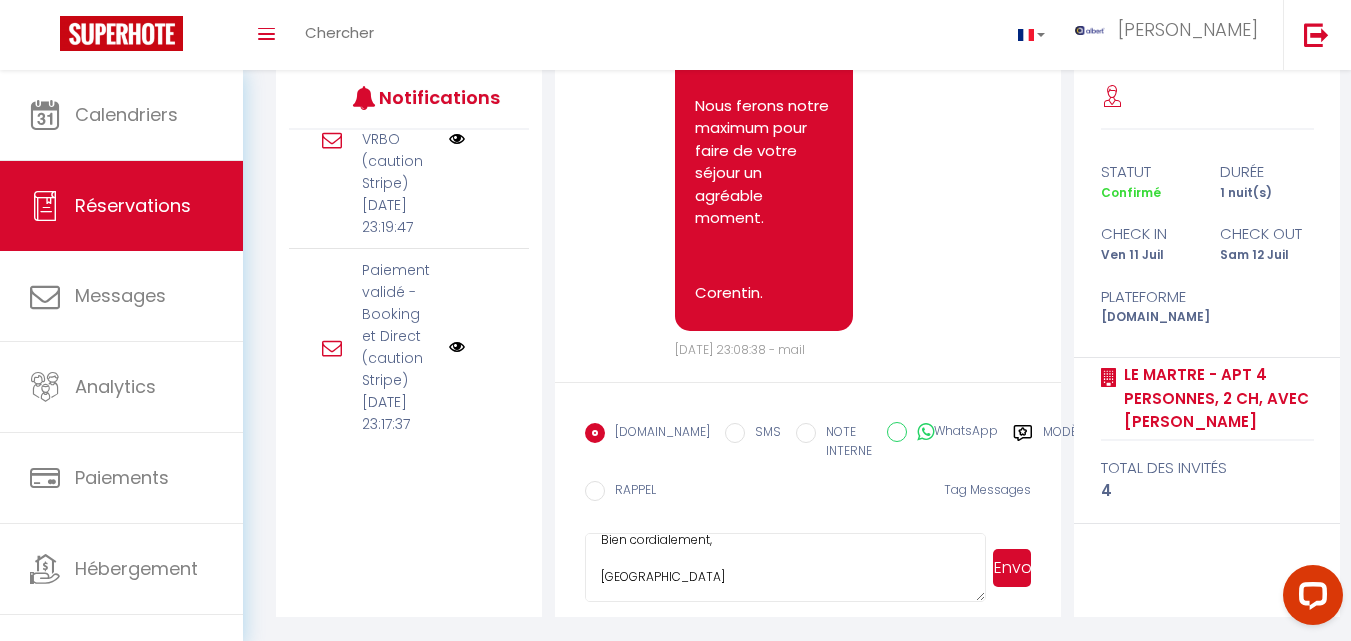 click at bounding box center [457, 139] 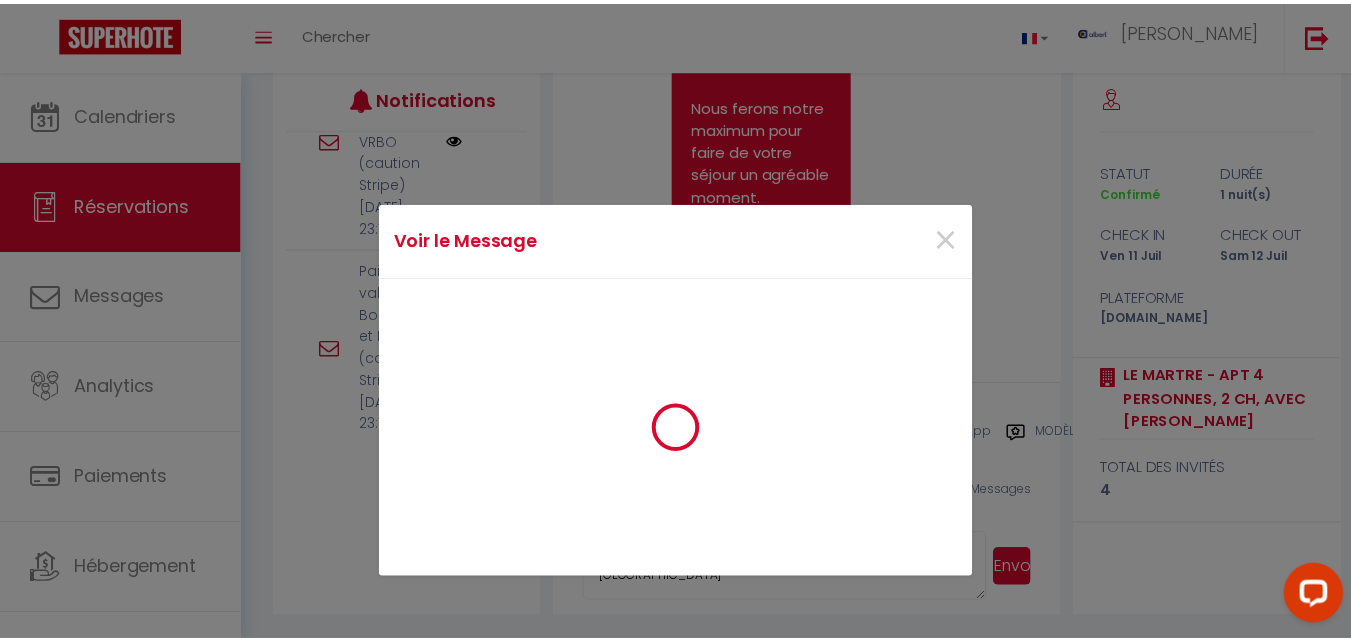 scroll, scrollTop: 581, scrollLeft: 0, axis: vertical 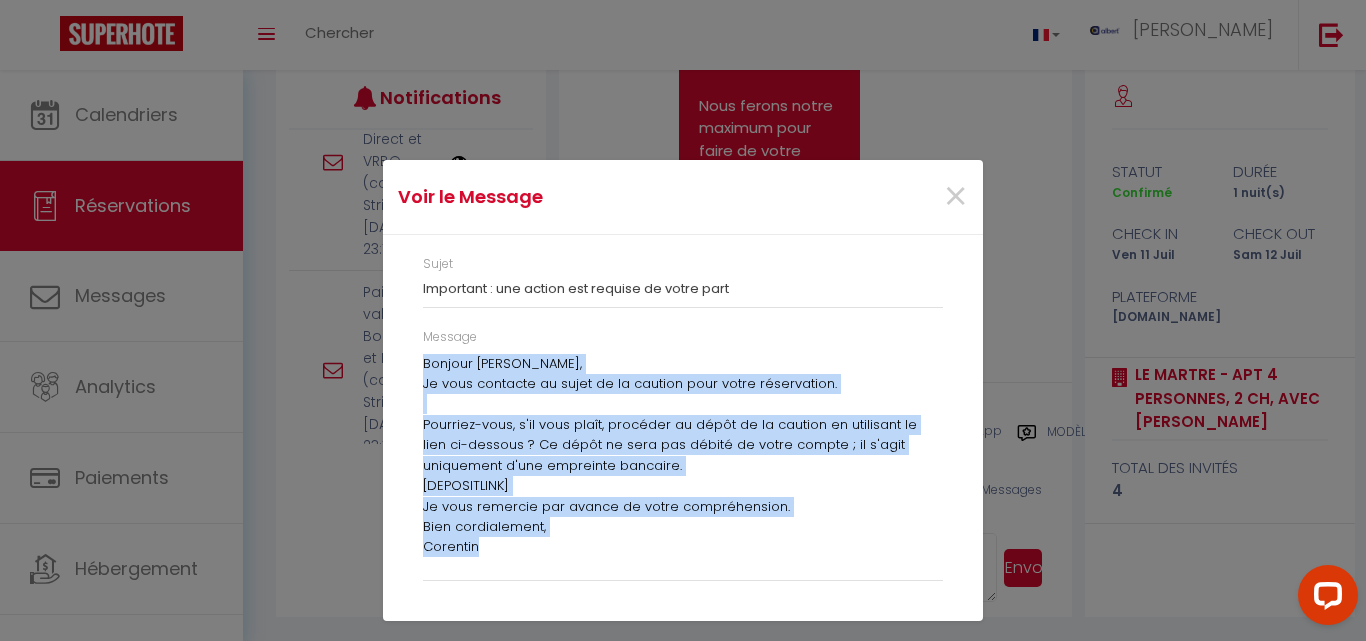 drag, startPoint x: 486, startPoint y: 546, endPoint x: 423, endPoint y: 364, distance: 192.59543 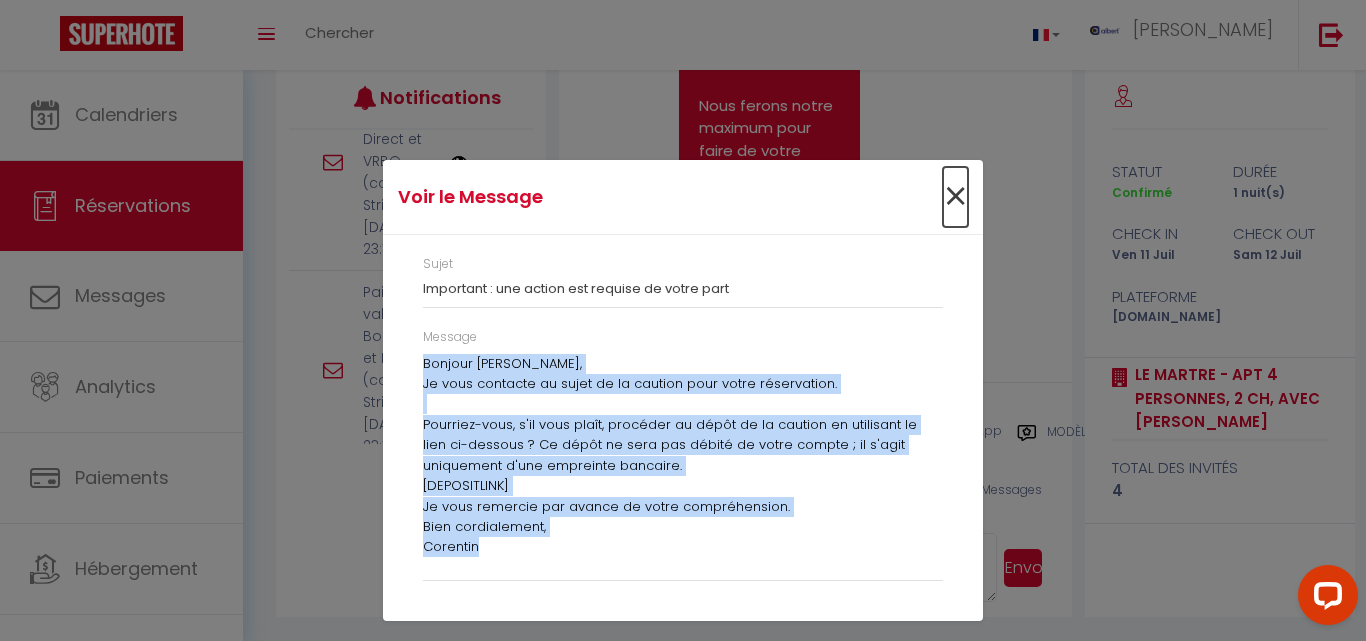 click on "×" at bounding box center (955, 197) 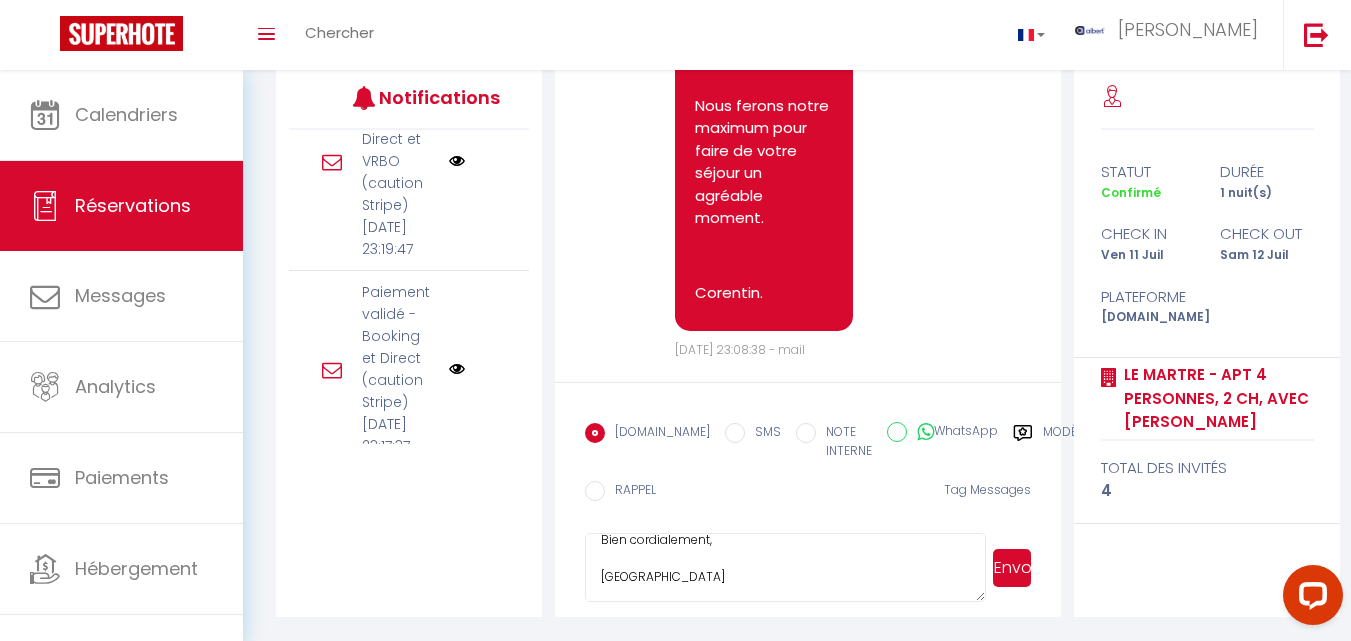 scroll, scrollTop: 603, scrollLeft: 0, axis: vertical 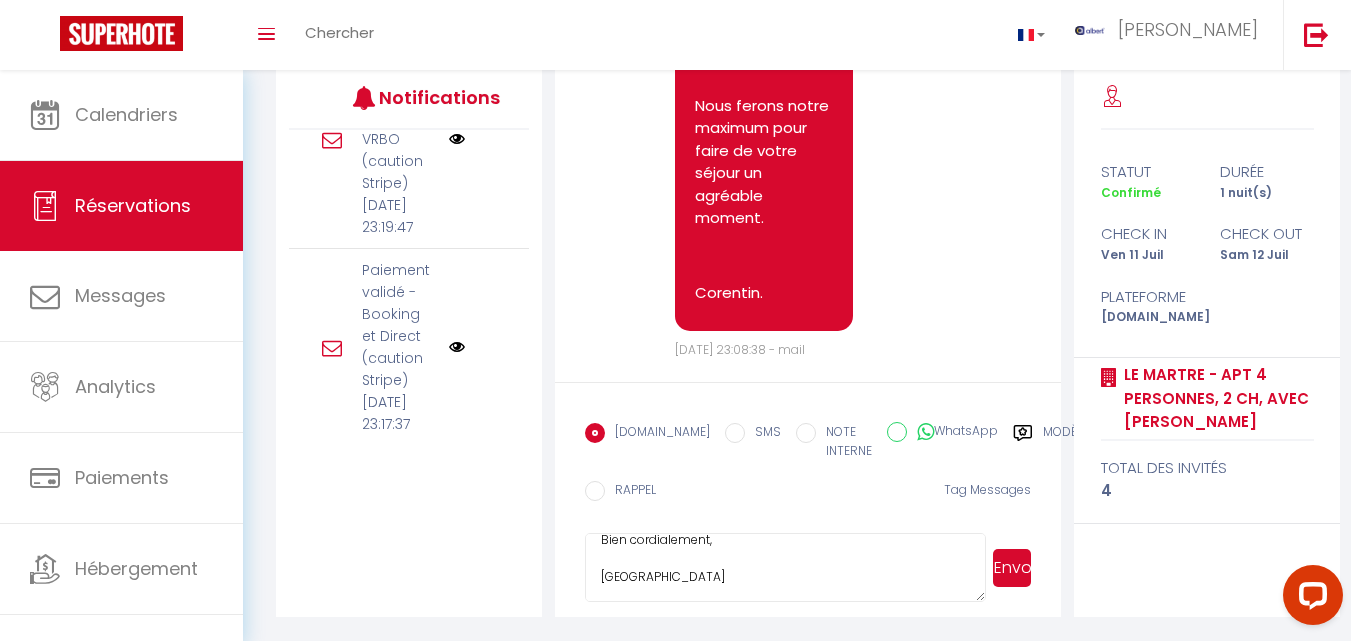 click on "Bonjour florian,
Je vous contacte au sujet de la caution pour votre réservation.
Pourriez-vous, s'il vous plaît, procéder au dépôt de la caution en utilisant le lien ci-dessous ? Ce dépôt ne sera pas débité de votre compte ; il s'agit uniquement d'une empreinte bancaire.
[DEPOSITLINK]
Je vous remercie par avance de votre compréhension.
Bien cordialement,
Corentin" at bounding box center [785, 568] 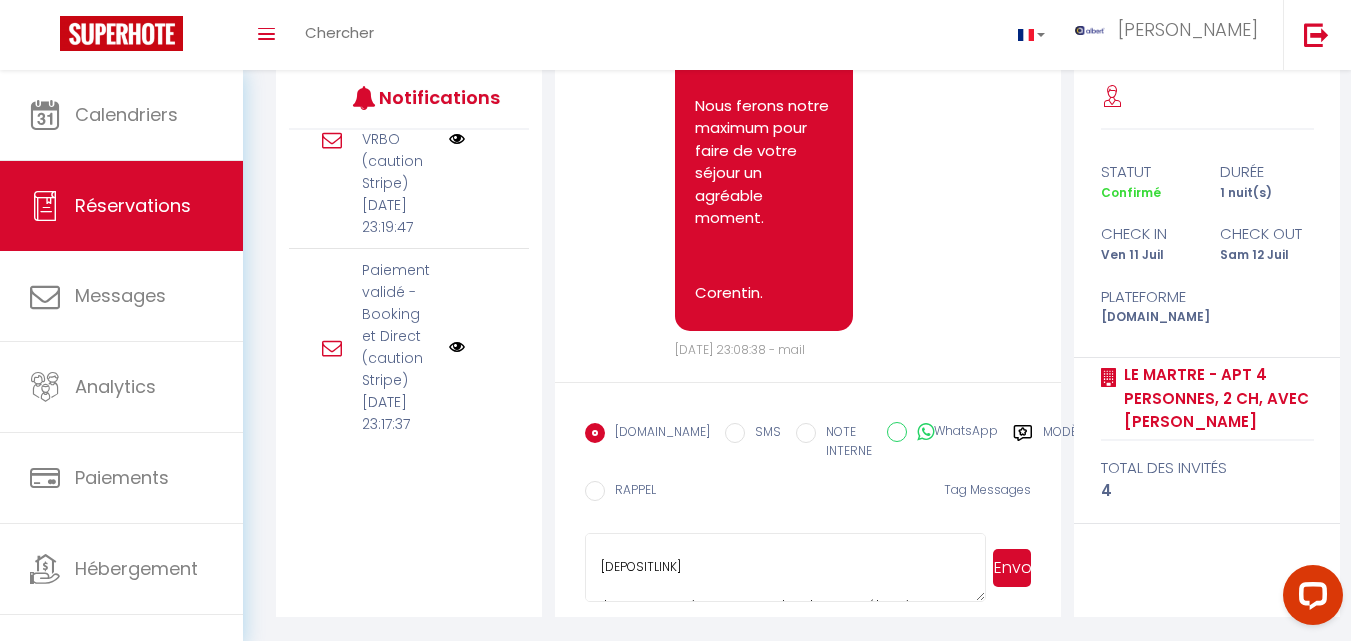 scroll, scrollTop: 0, scrollLeft: 0, axis: both 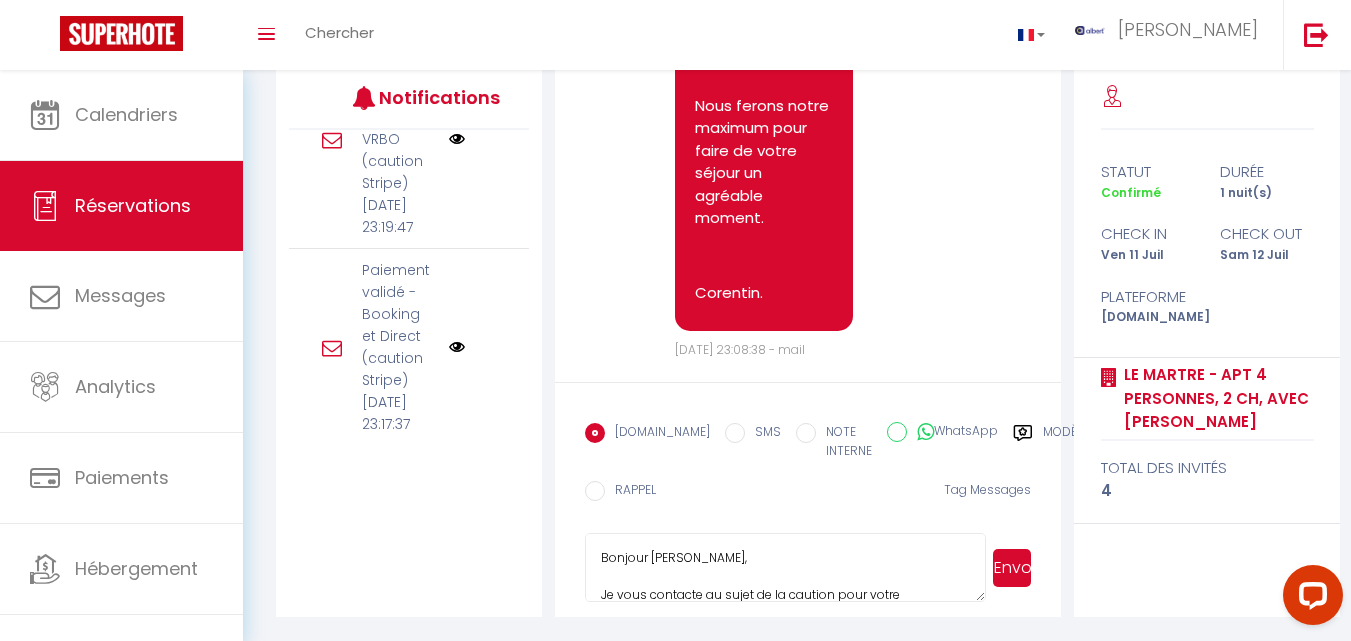 drag, startPoint x: 683, startPoint y: 575, endPoint x: 564, endPoint y: 512, distance: 134.64769 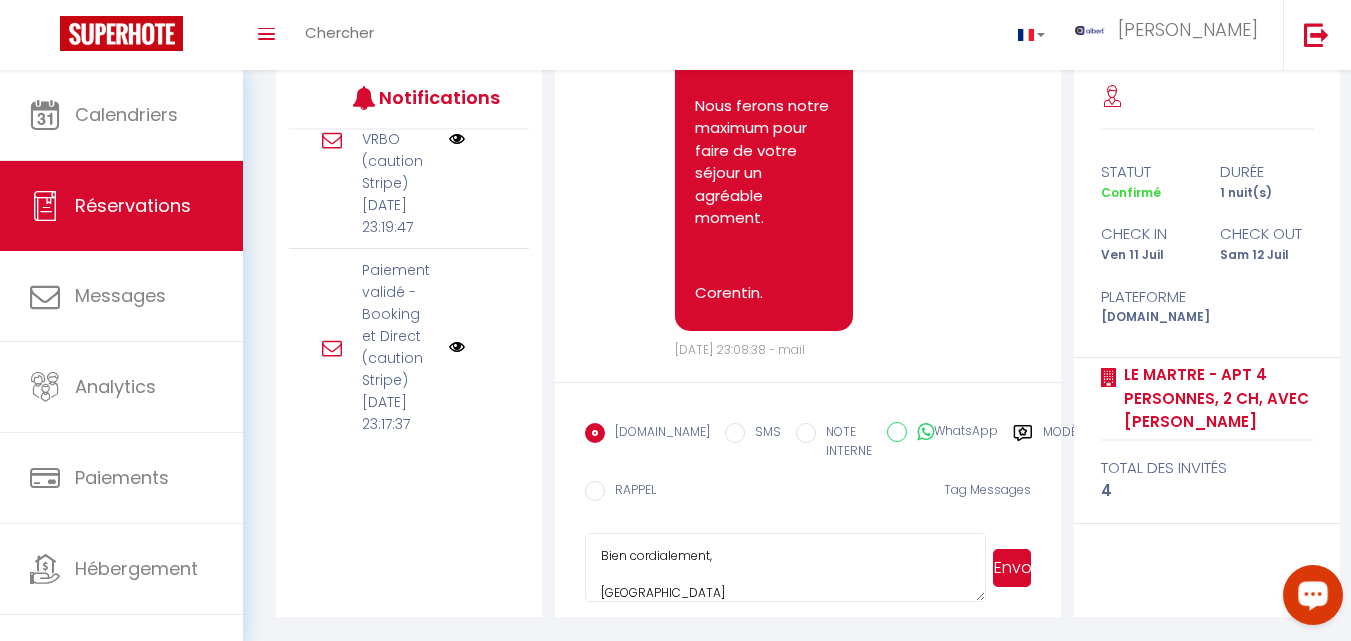 click on "Envoyer" at bounding box center [1012, 568] 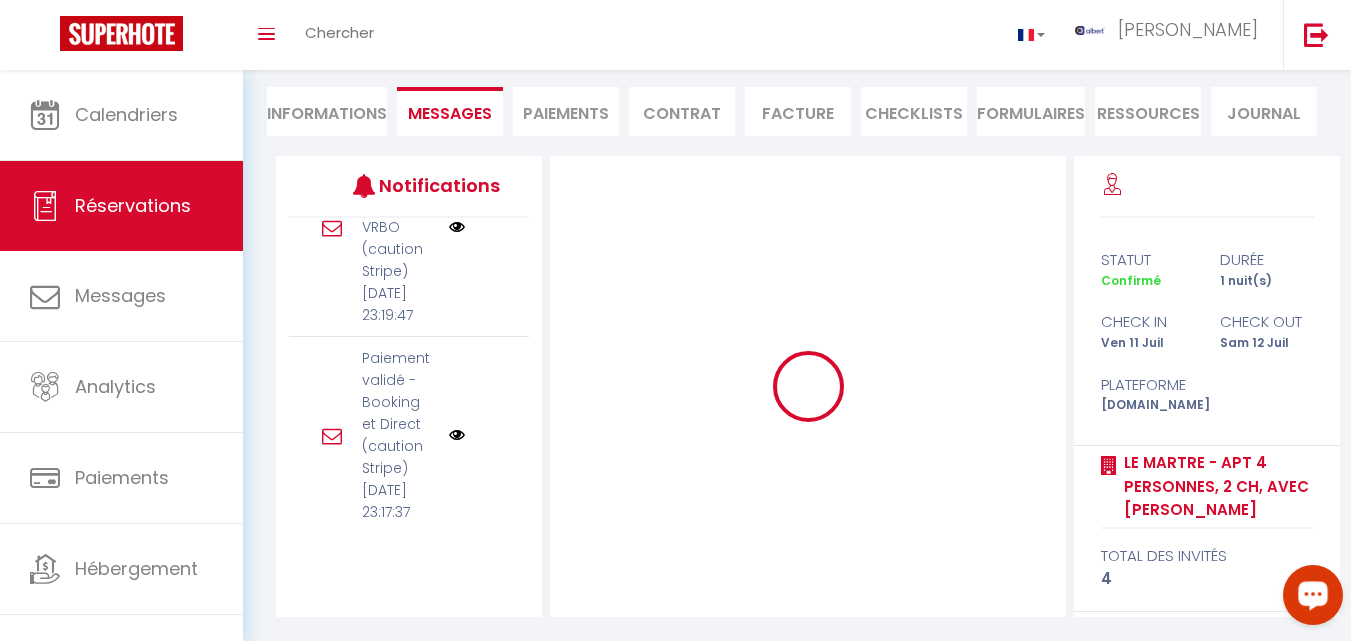 scroll, scrollTop: 175, scrollLeft: 0, axis: vertical 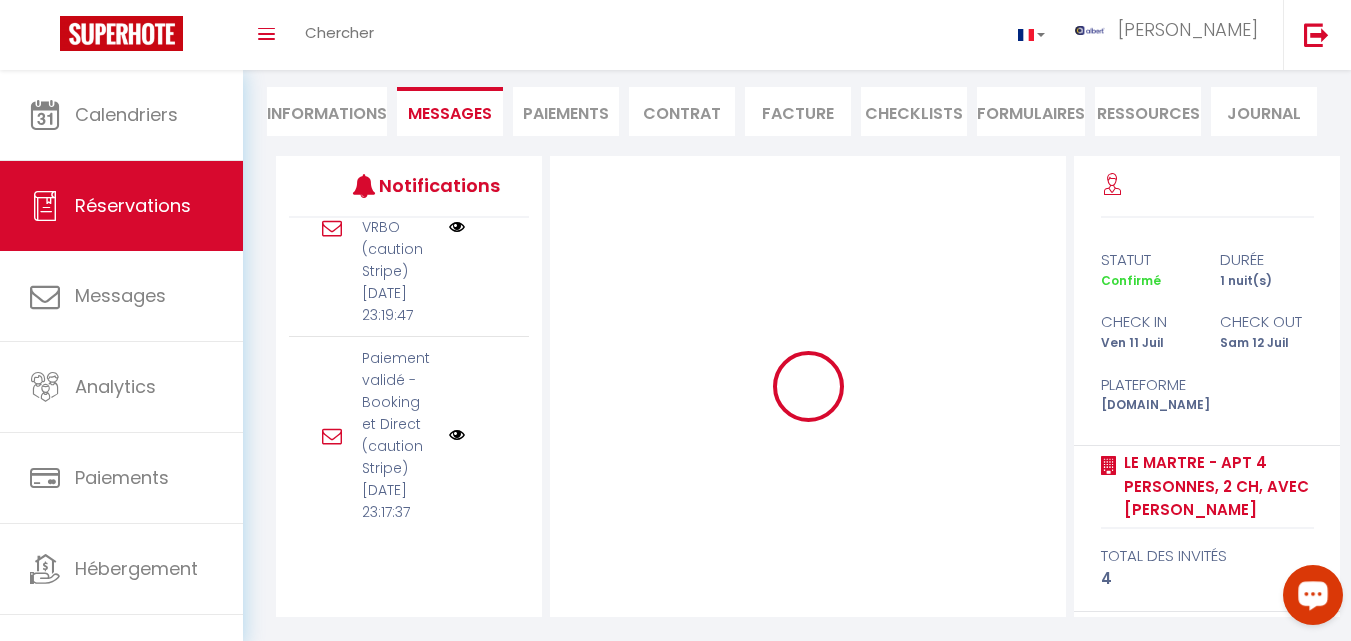 click on "Informations" at bounding box center (327, 111) 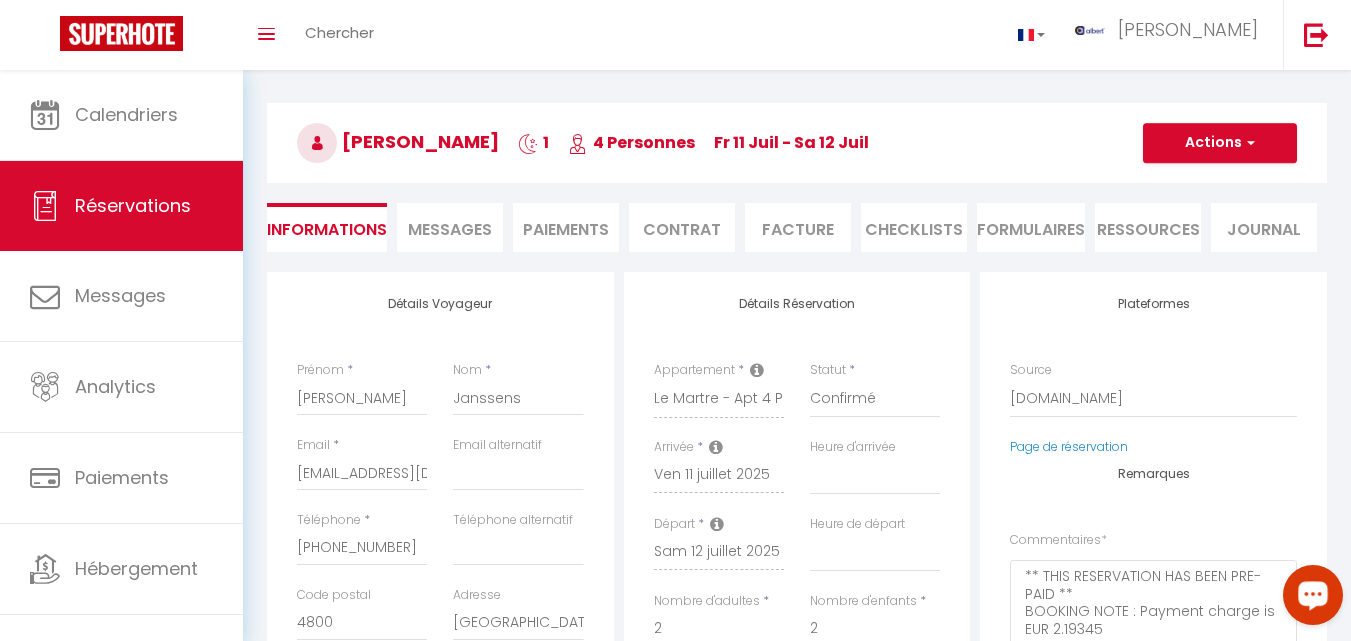 scroll, scrollTop: 0, scrollLeft: 0, axis: both 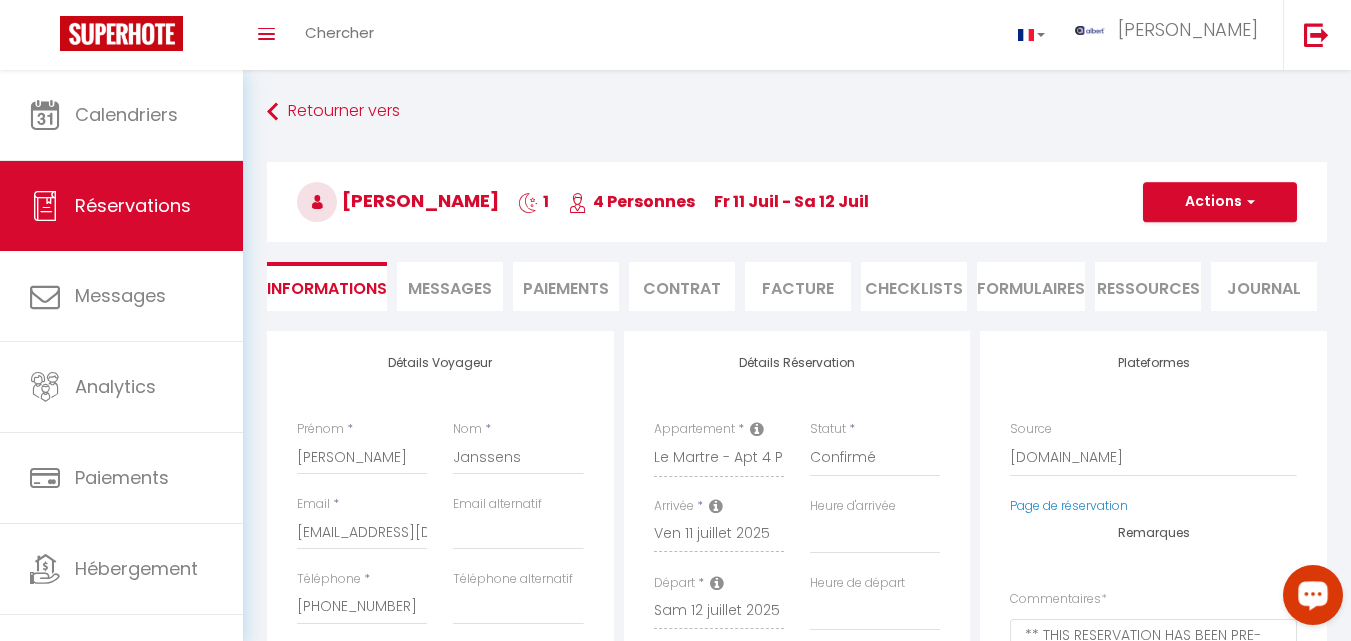 click on "Paiements" at bounding box center [566, 286] 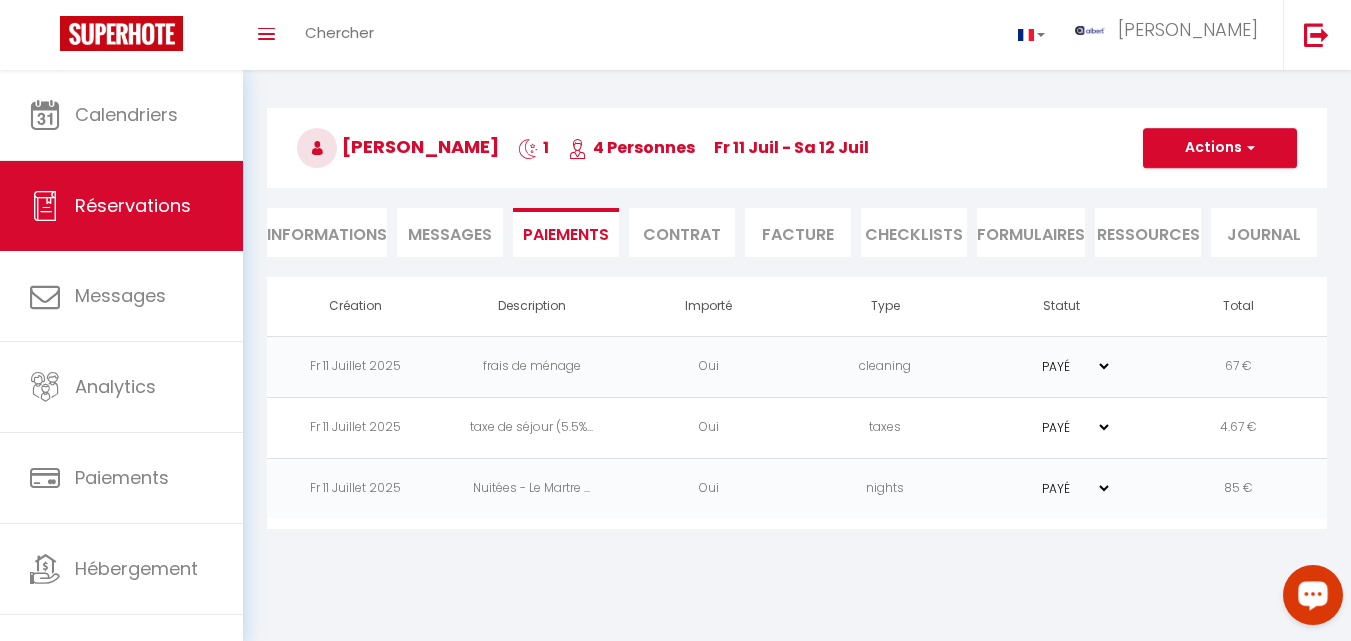scroll, scrollTop: 70, scrollLeft: 0, axis: vertical 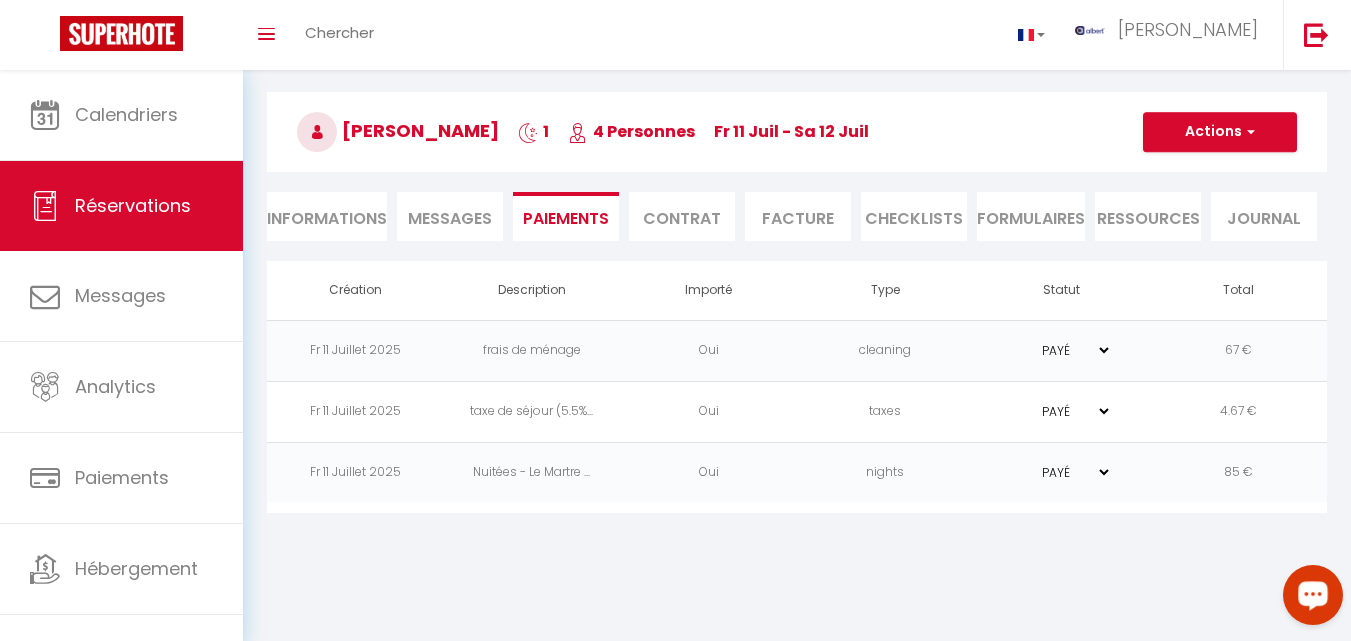 click on "Informations" at bounding box center (327, 216) 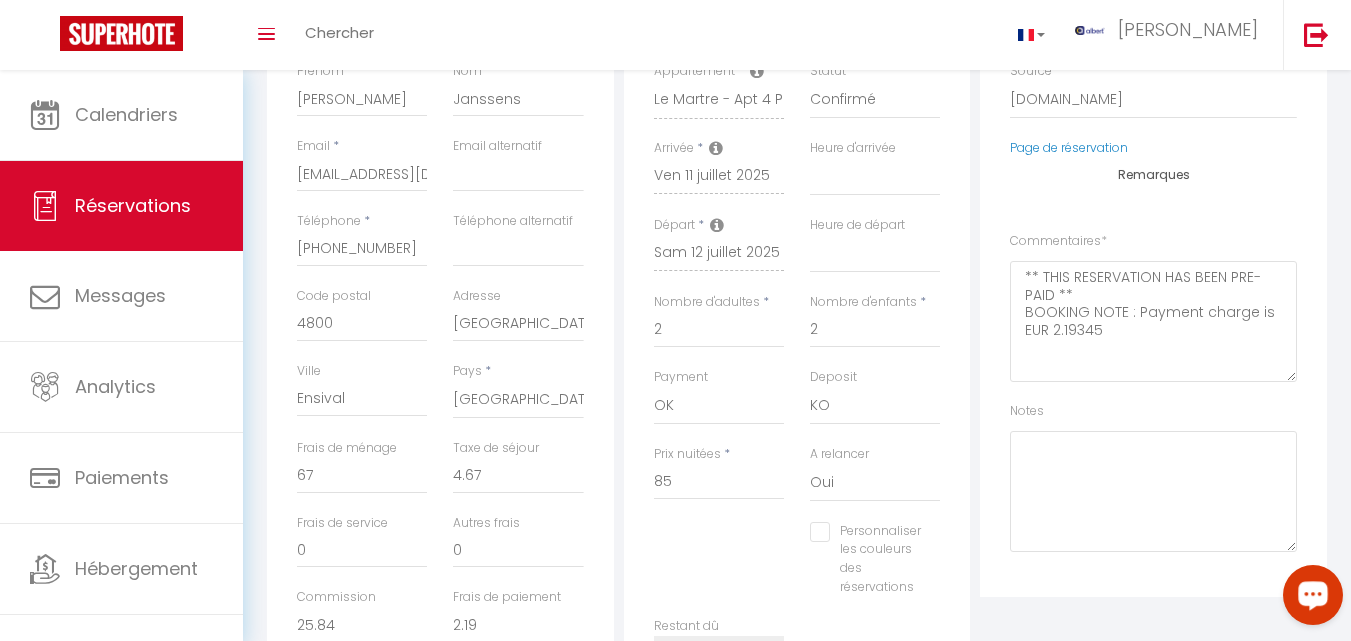 scroll, scrollTop: 170, scrollLeft: 0, axis: vertical 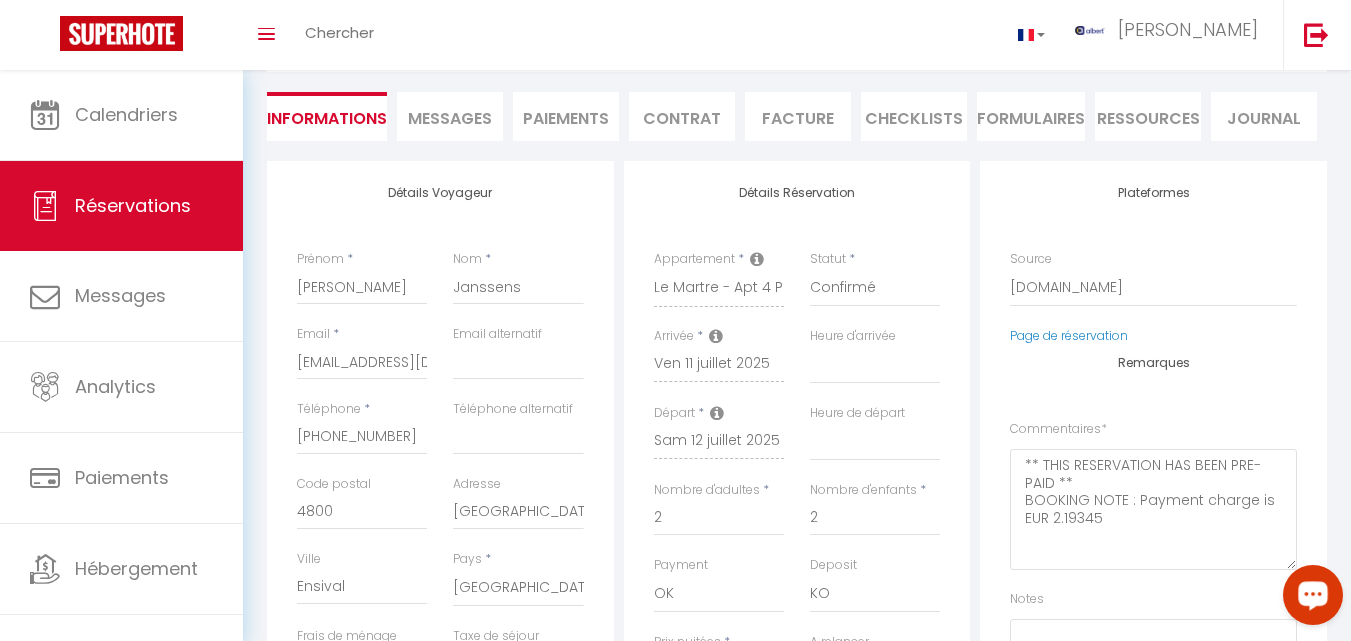 click on "Messages" at bounding box center (450, 118) 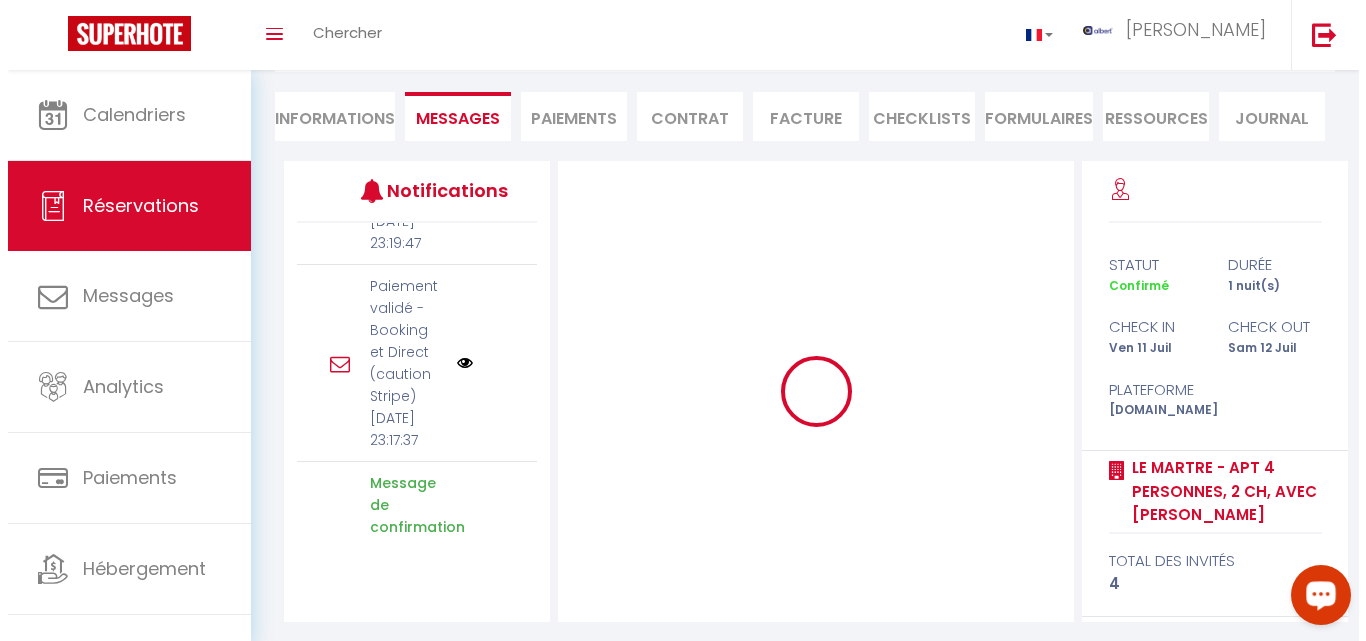 scroll, scrollTop: 703, scrollLeft: 0, axis: vertical 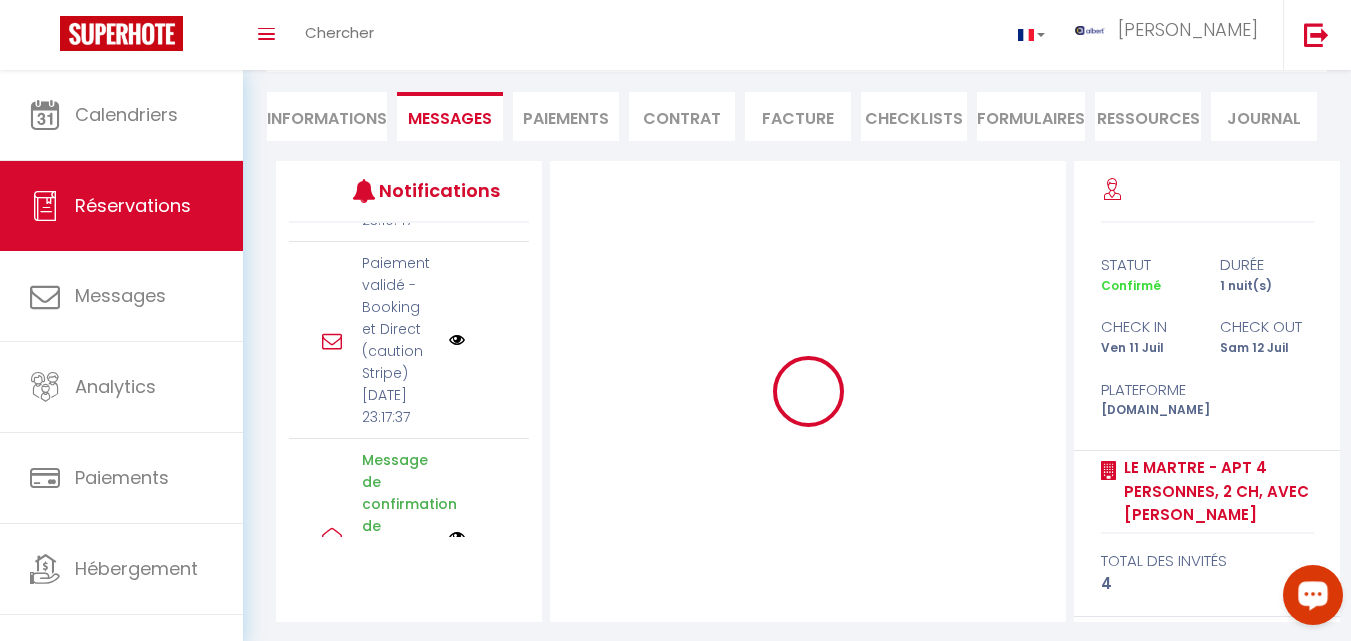 click at bounding box center [457, 132] 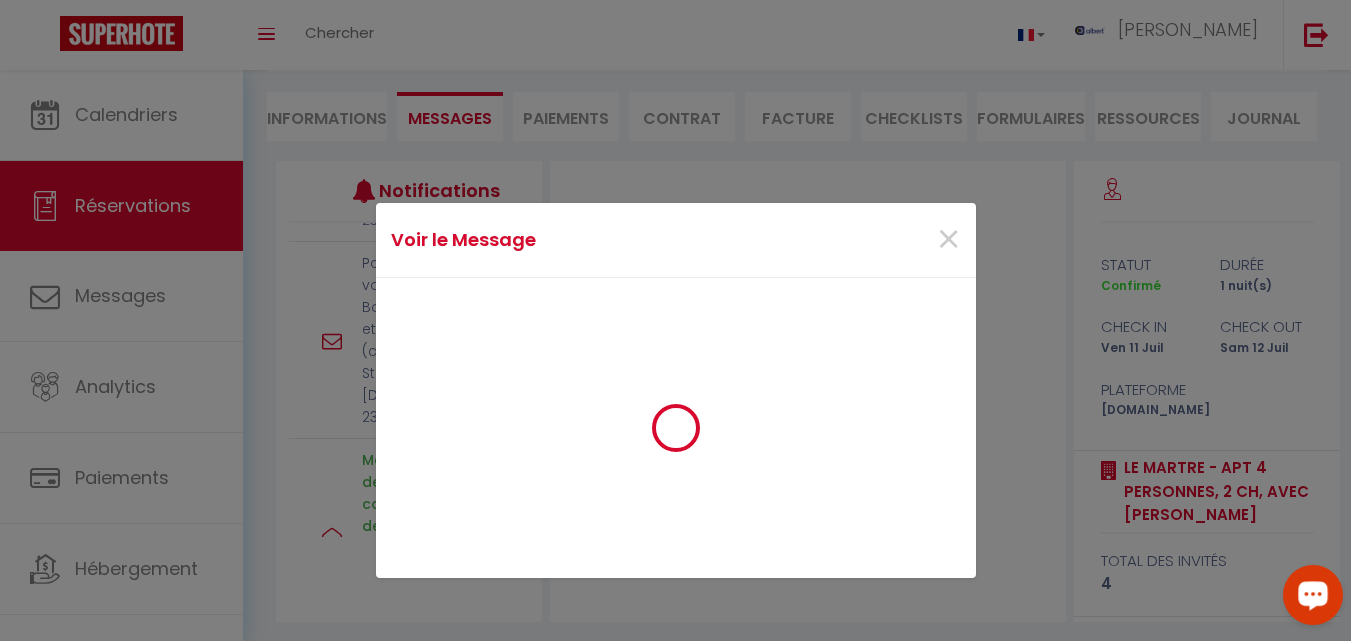 scroll, scrollTop: 681, scrollLeft: 0, axis: vertical 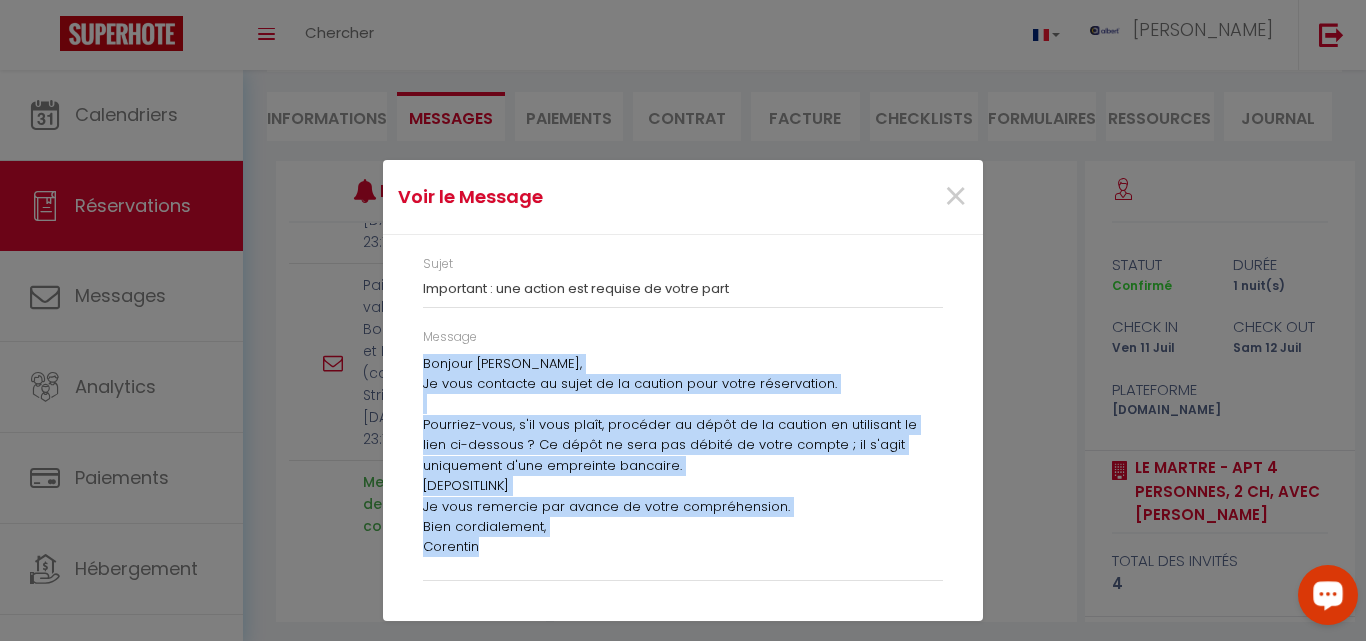drag, startPoint x: 495, startPoint y: 538, endPoint x: 439, endPoint y: 375, distance: 172.35138 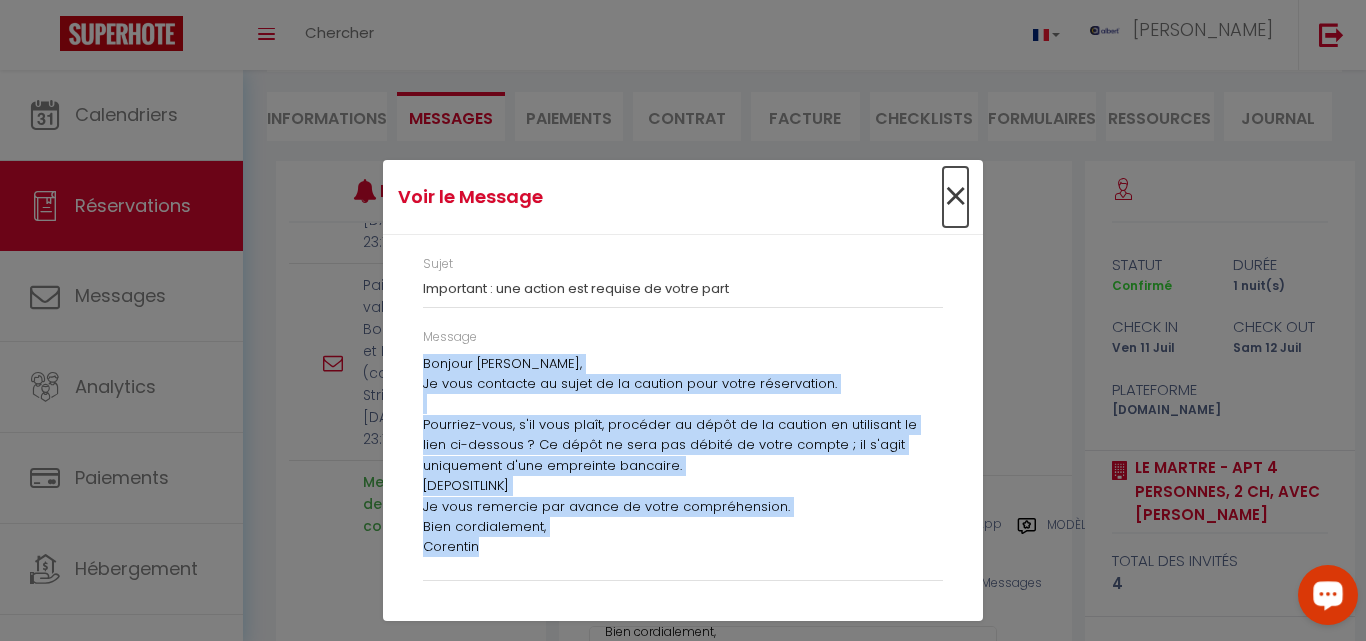 click on "×" at bounding box center (955, 197) 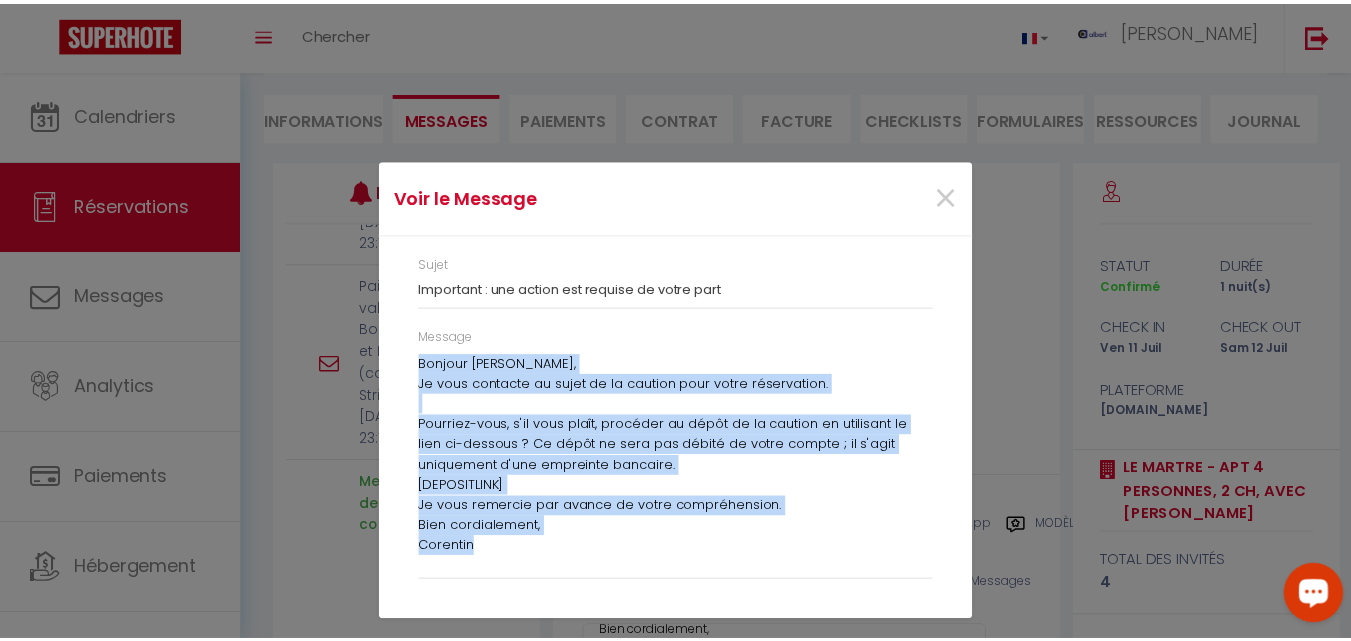 scroll, scrollTop: 703, scrollLeft: 0, axis: vertical 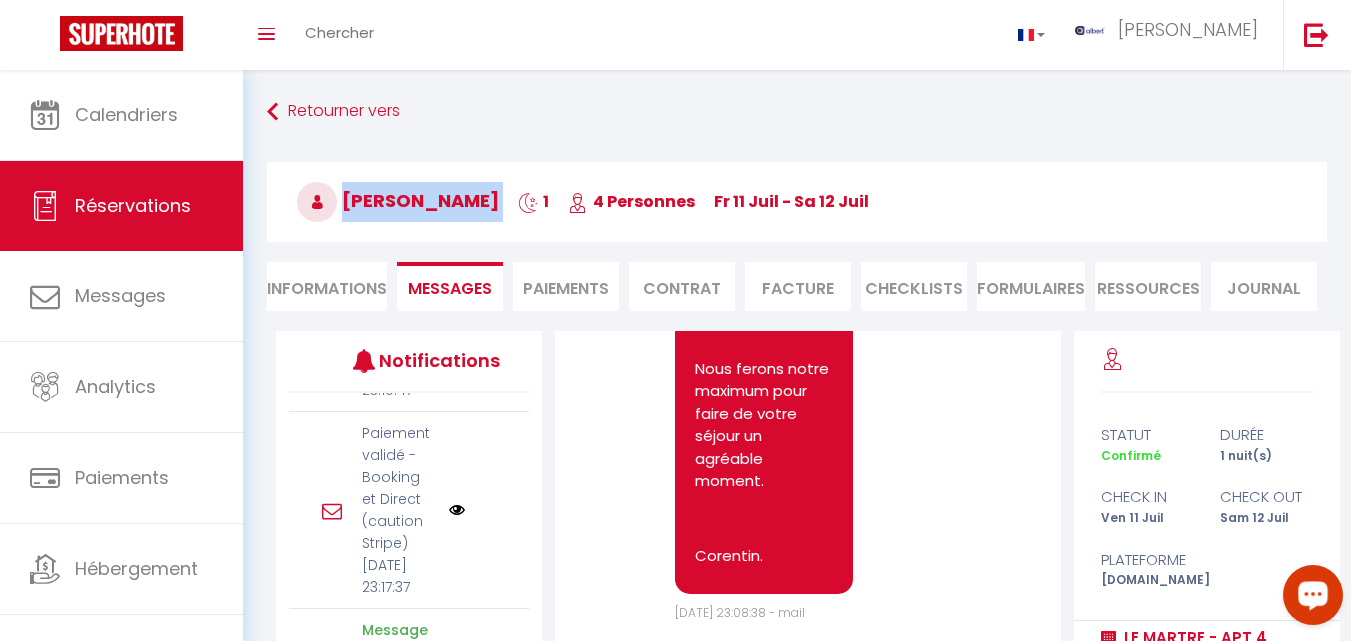 drag, startPoint x: 532, startPoint y: 194, endPoint x: 341, endPoint y: 197, distance: 191.02356 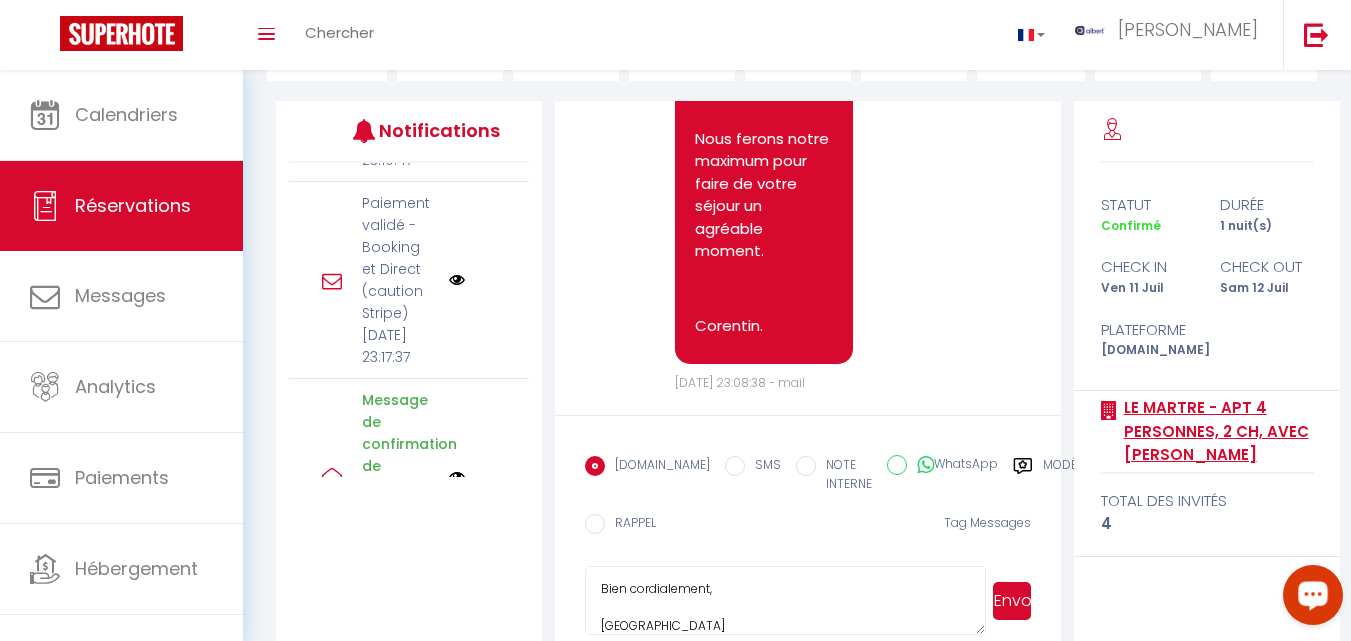 scroll, scrollTop: 264, scrollLeft: 0, axis: vertical 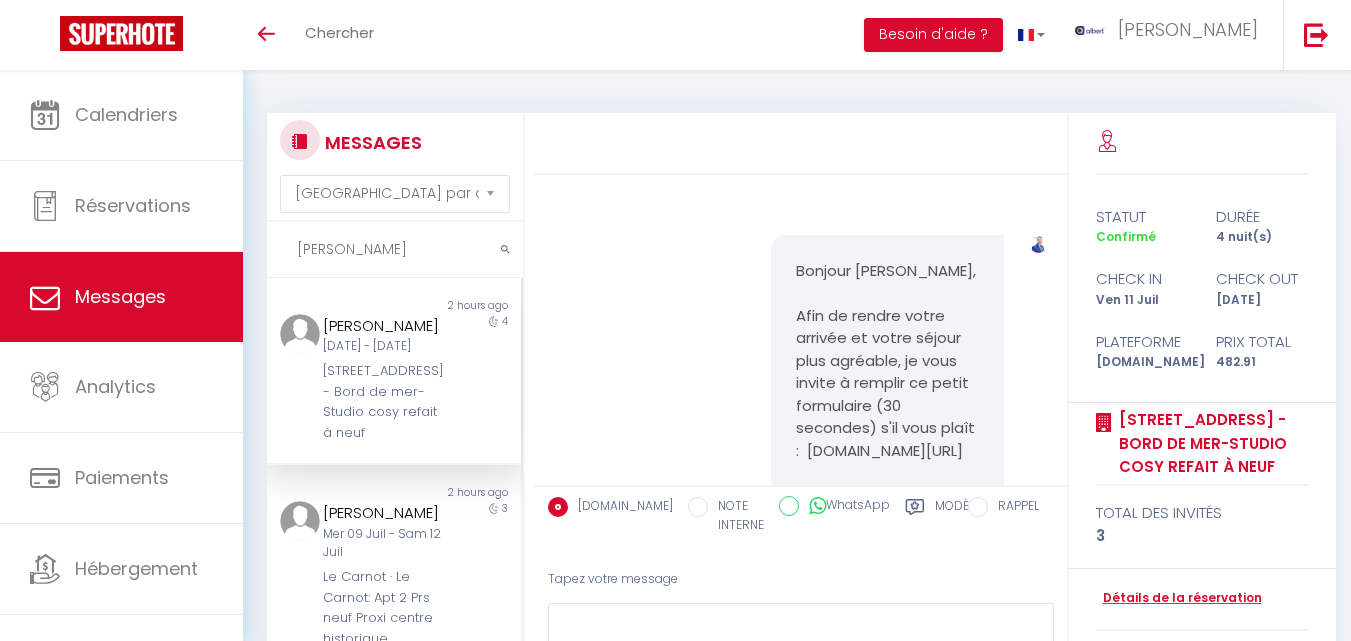 select on "message" 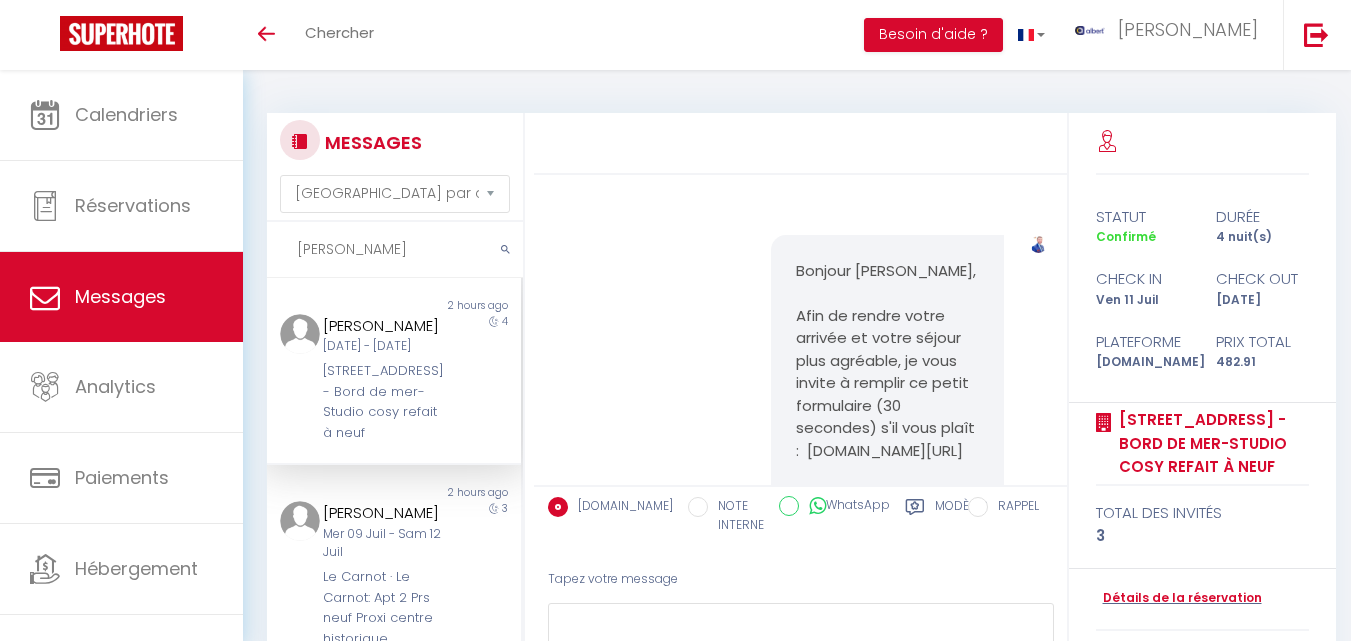 scroll, scrollTop: 16608, scrollLeft: 0, axis: vertical 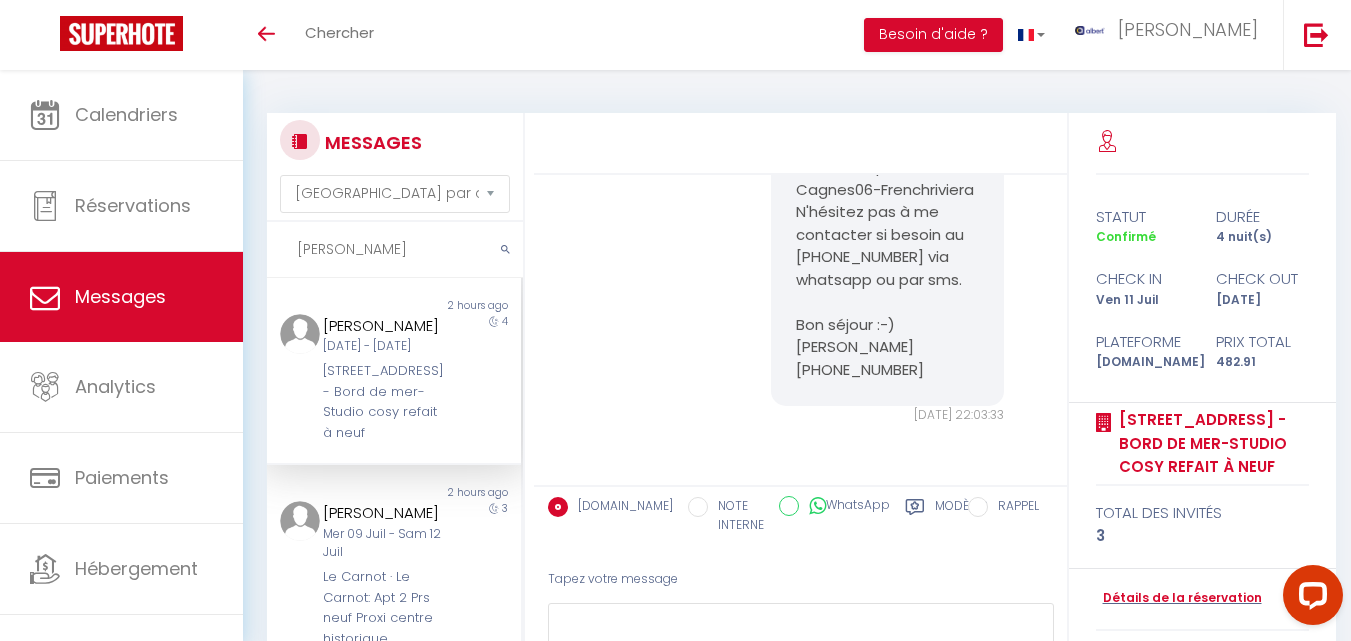 click on "Marianne" at bounding box center [395, 250] 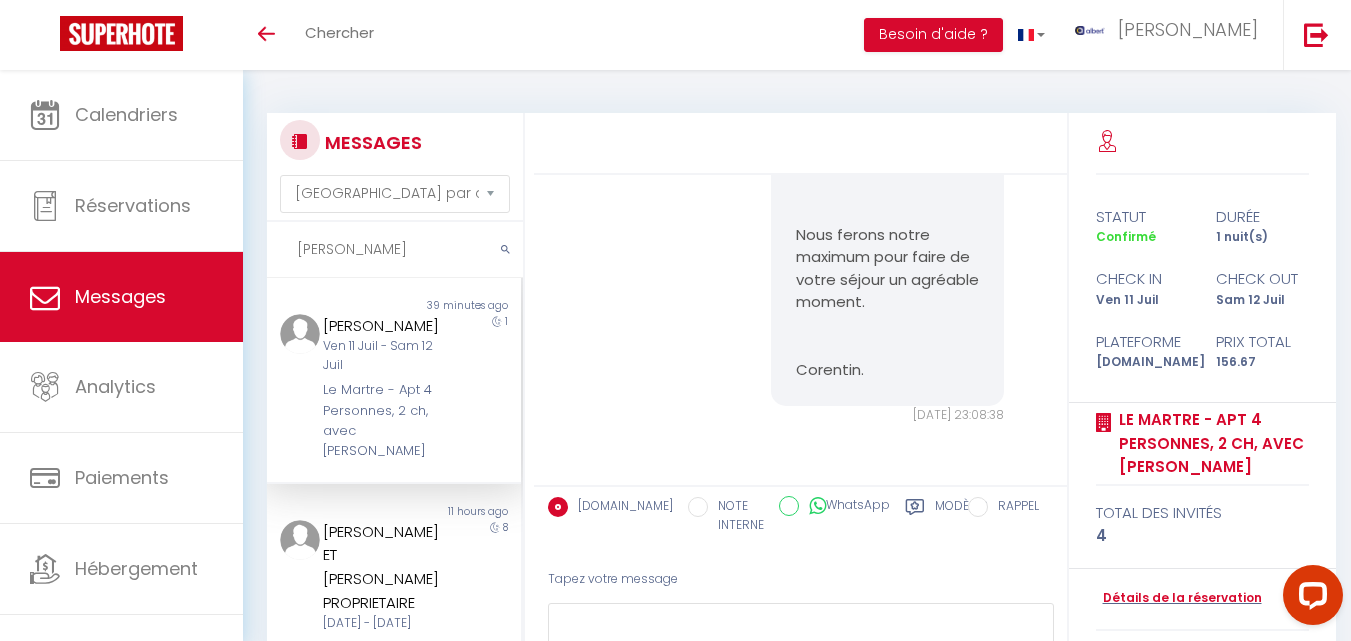 scroll, scrollTop: 1004, scrollLeft: 0, axis: vertical 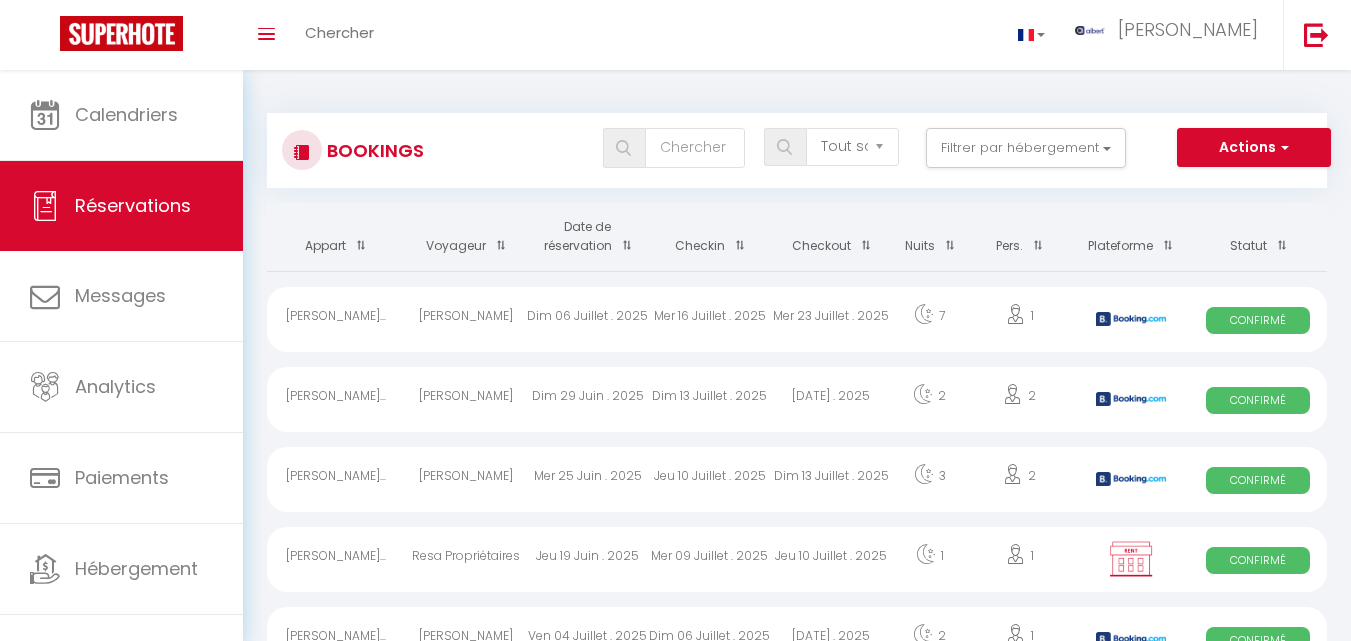 select on "not_cancelled" 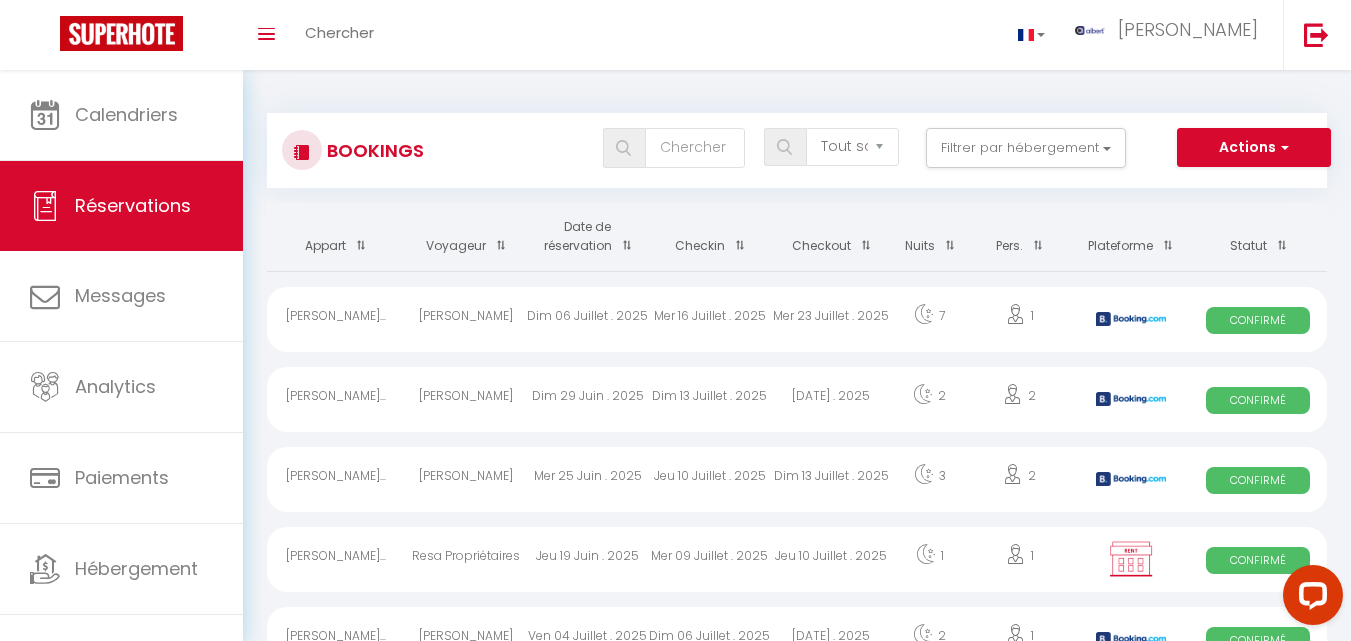 scroll, scrollTop: 0, scrollLeft: 0, axis: both 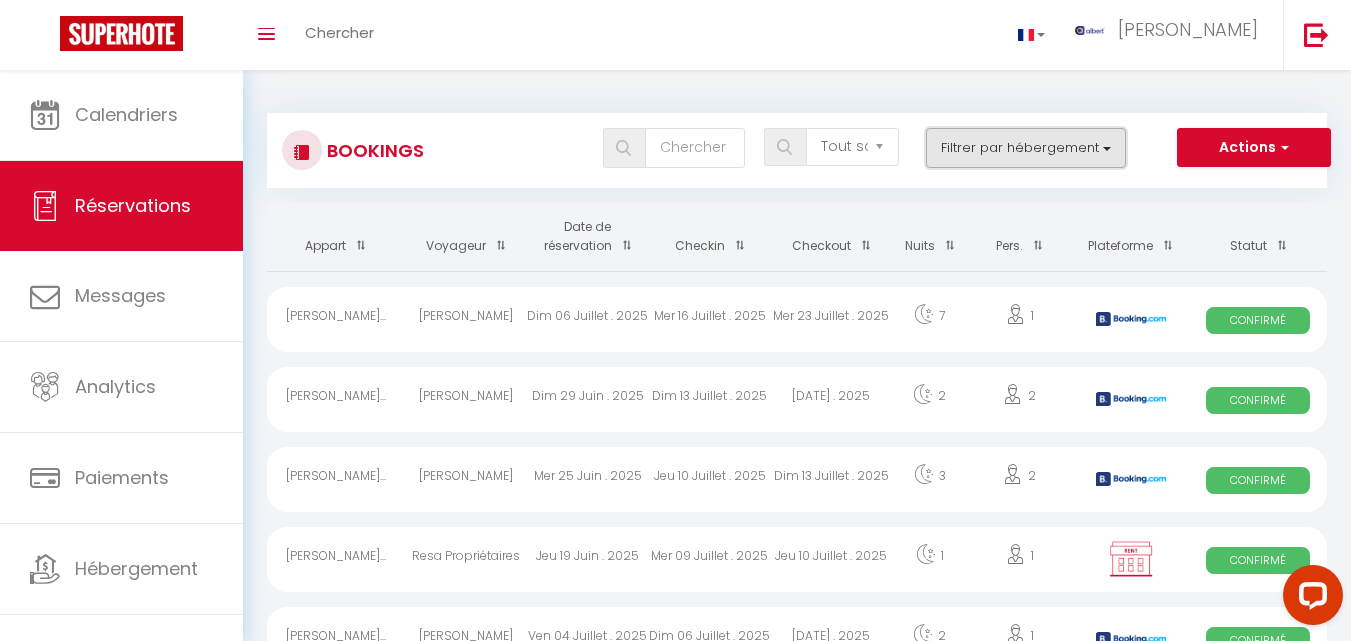 click on "Filtrer par hébergement" at bounding box center [1026, 148] 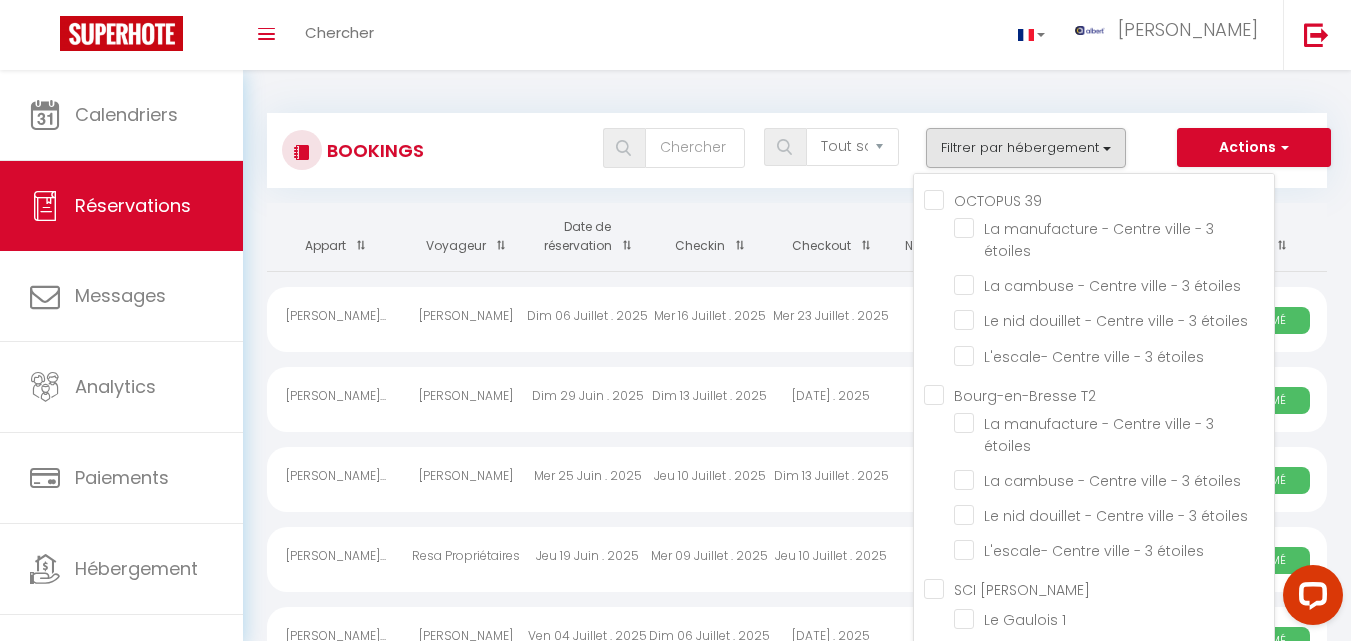 scroll, scrollTop: 41831, scrollLeft: 0, axis: vertical 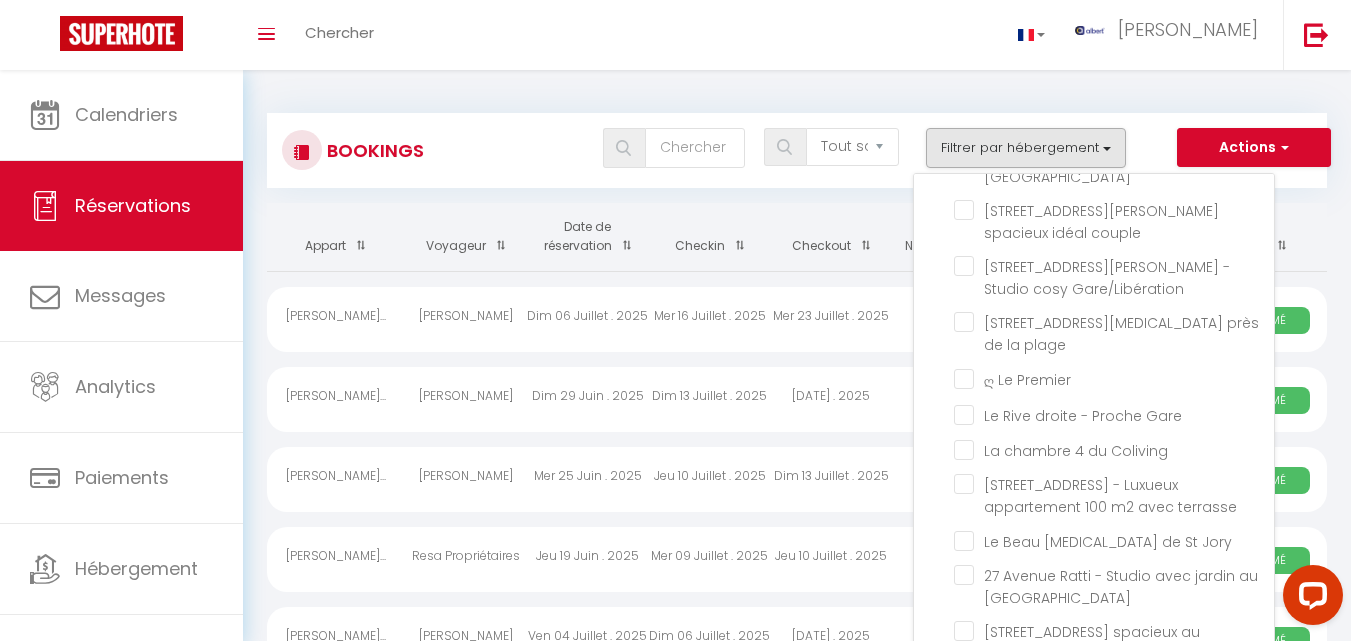 click on "[PERSON_NAME]  · Appartement de prestige - Big Surf" at bounding box center [1114, -983] 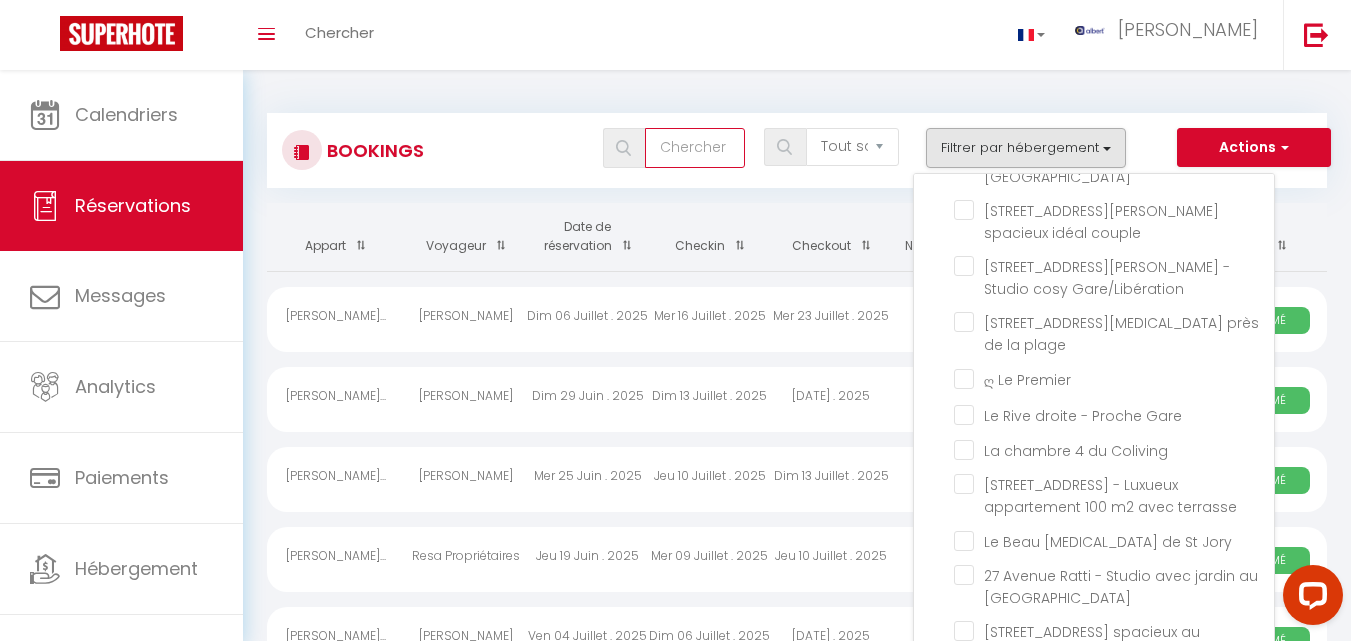 click at bounding box center [695, 148] 